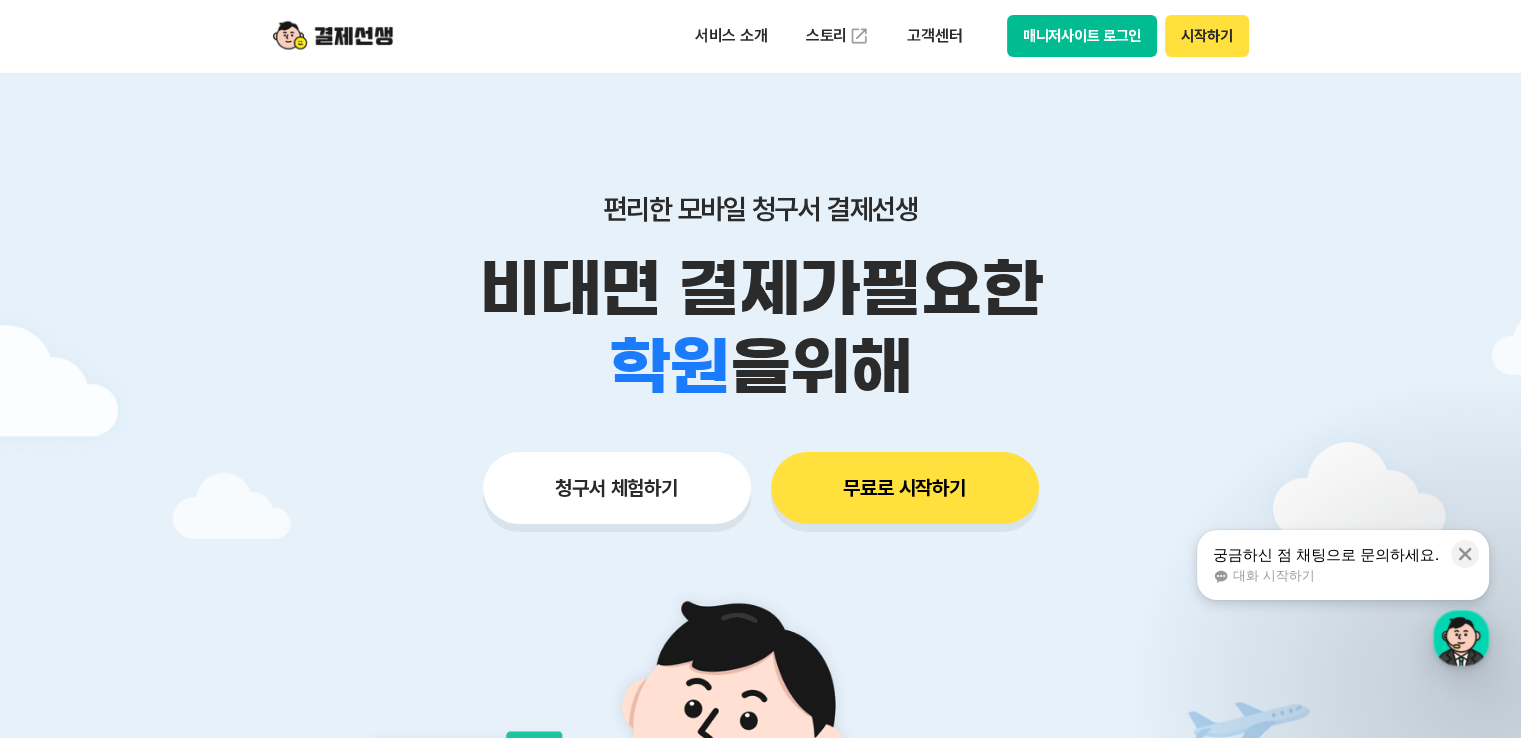 scroll, scrollTop: 0, scrollLeft: 0, axis: both 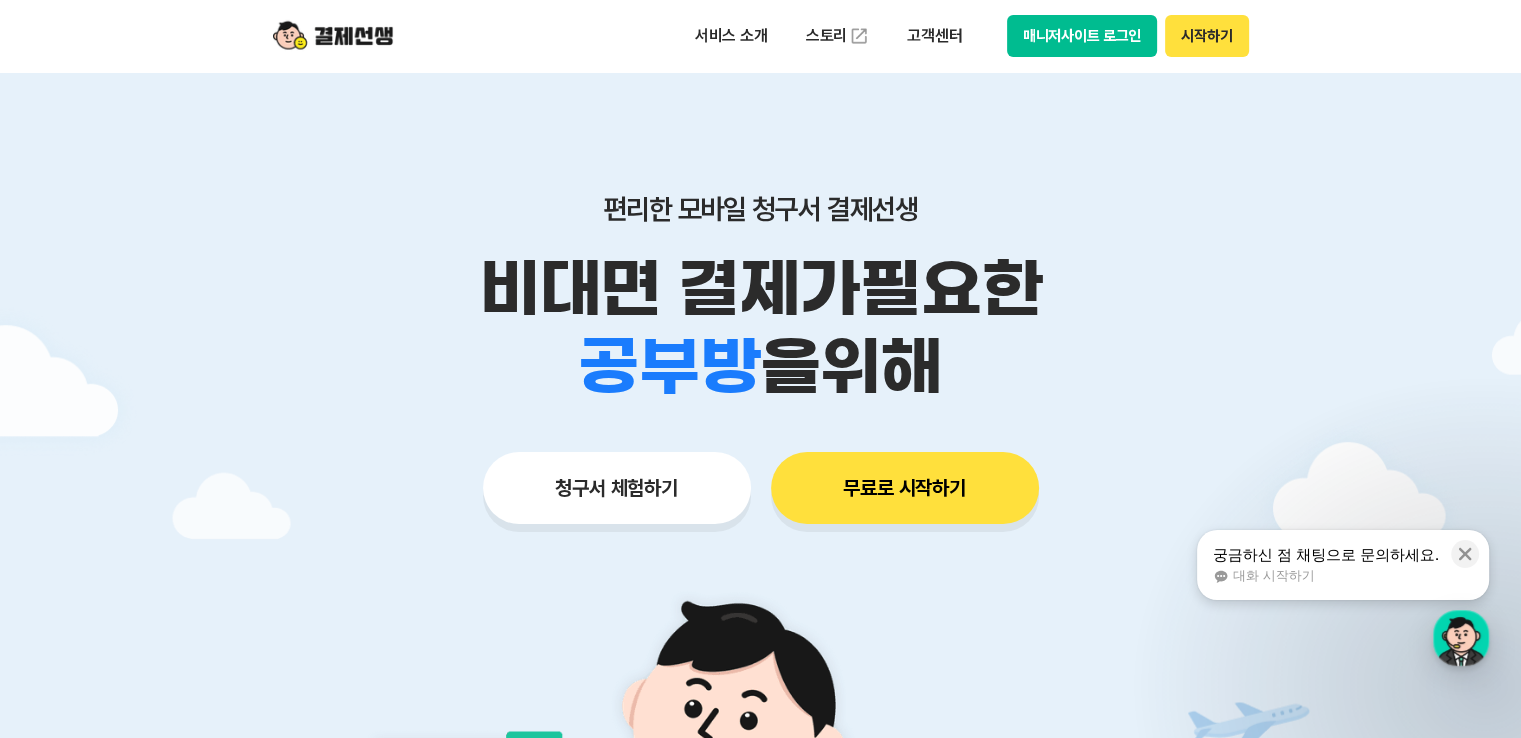 click on "매니저사이트 로그인" at bounding box center [1082, 36] 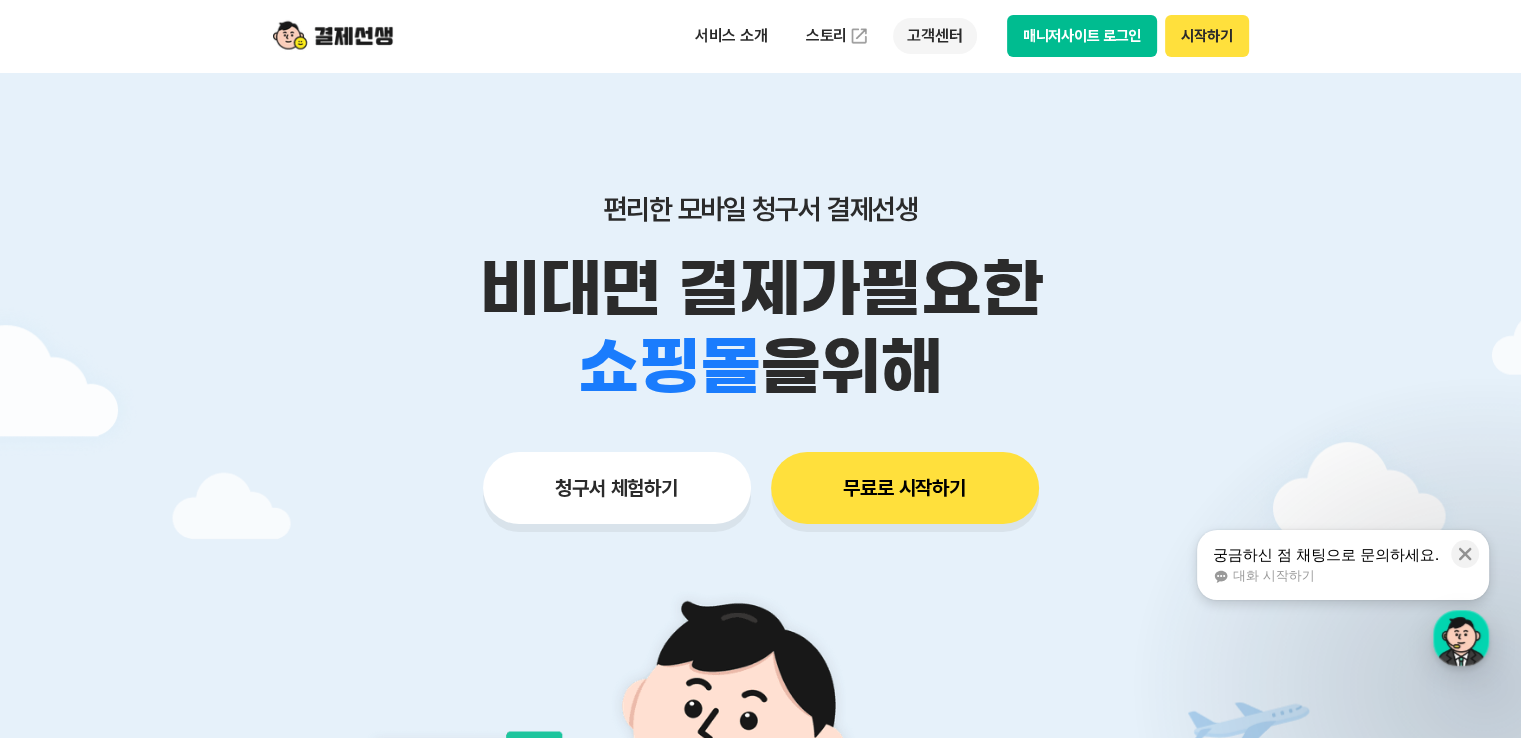 click on "고객센터" at bounding box center [934, 36] 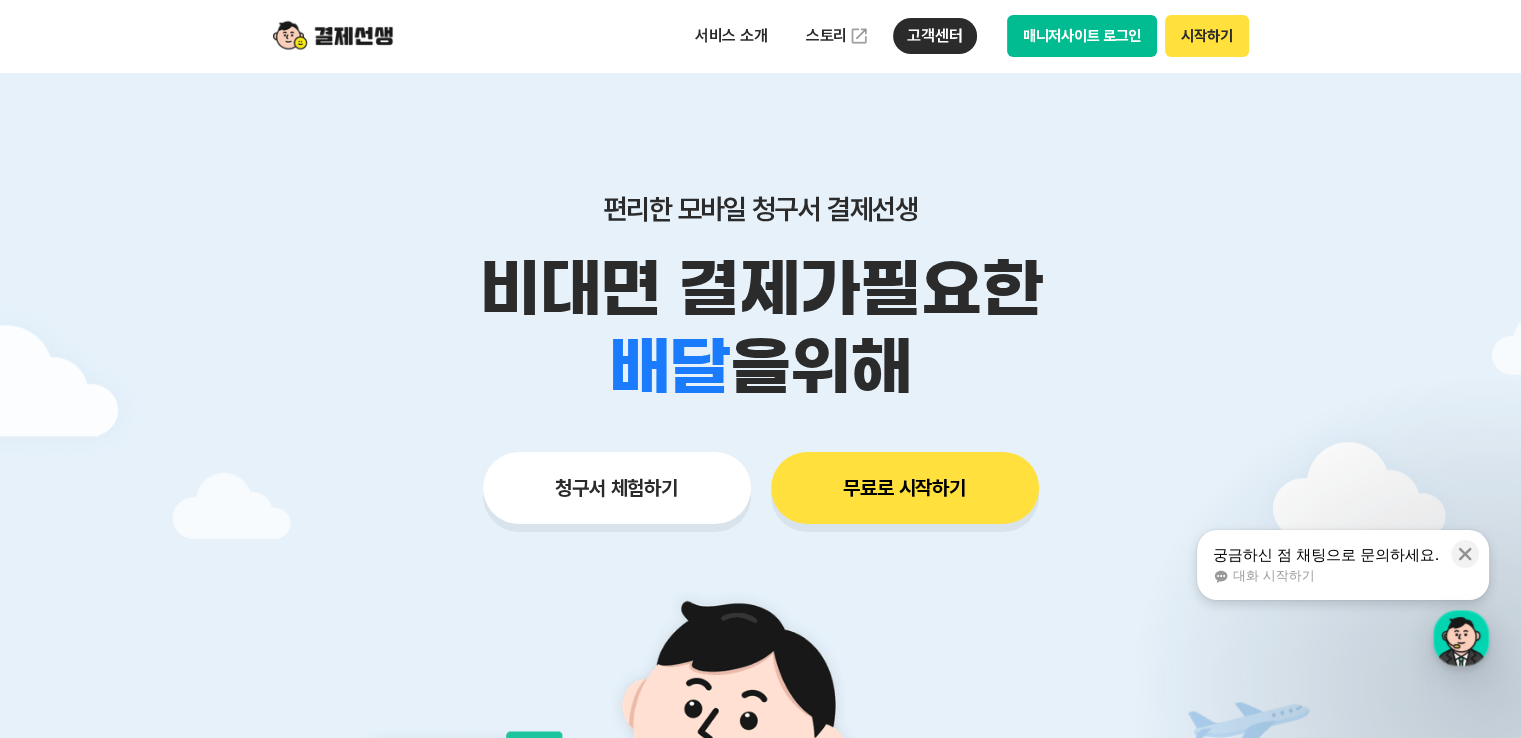 click on "대화 시작하기" at bounding box center [1274, 576] 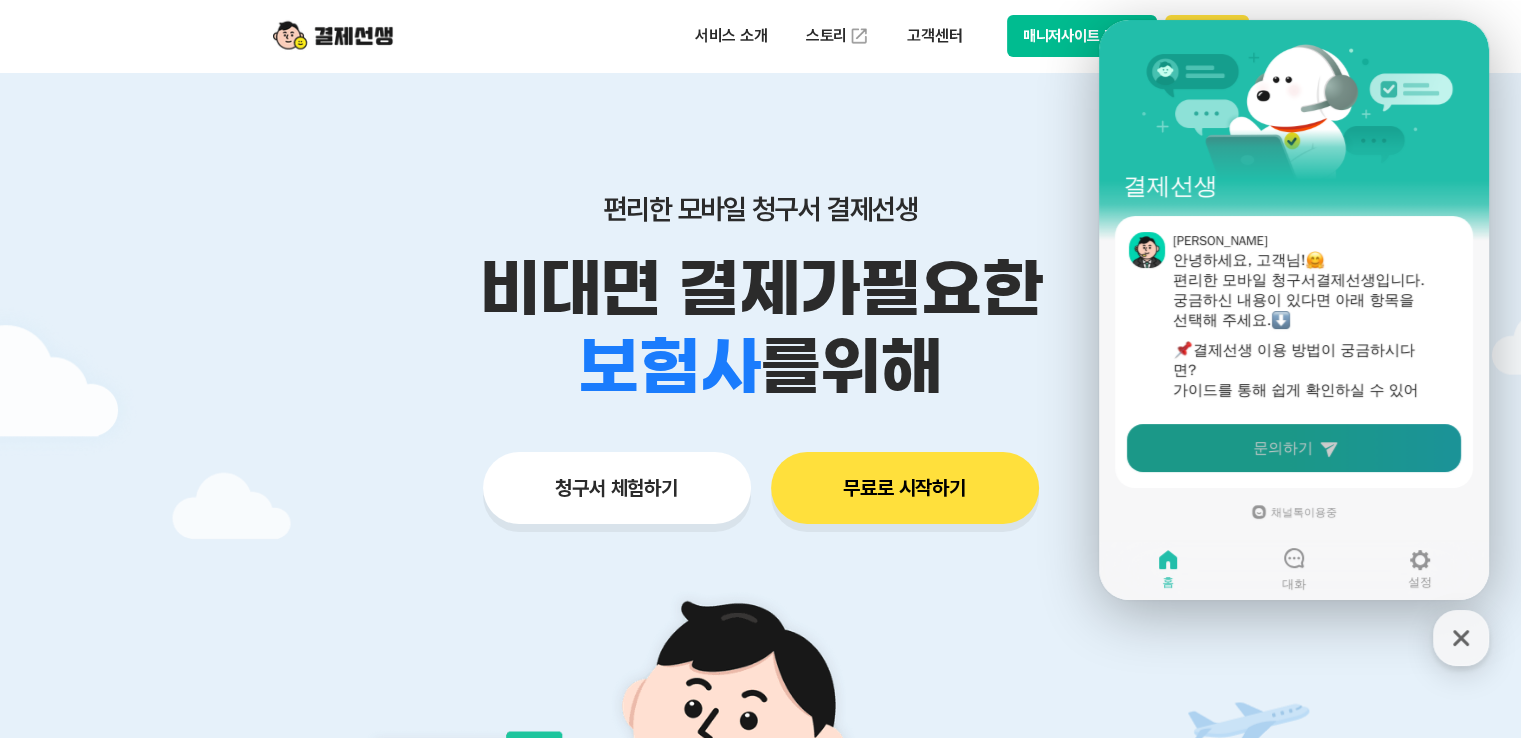 click on "문의하기" at bounding box center (1283, 448) 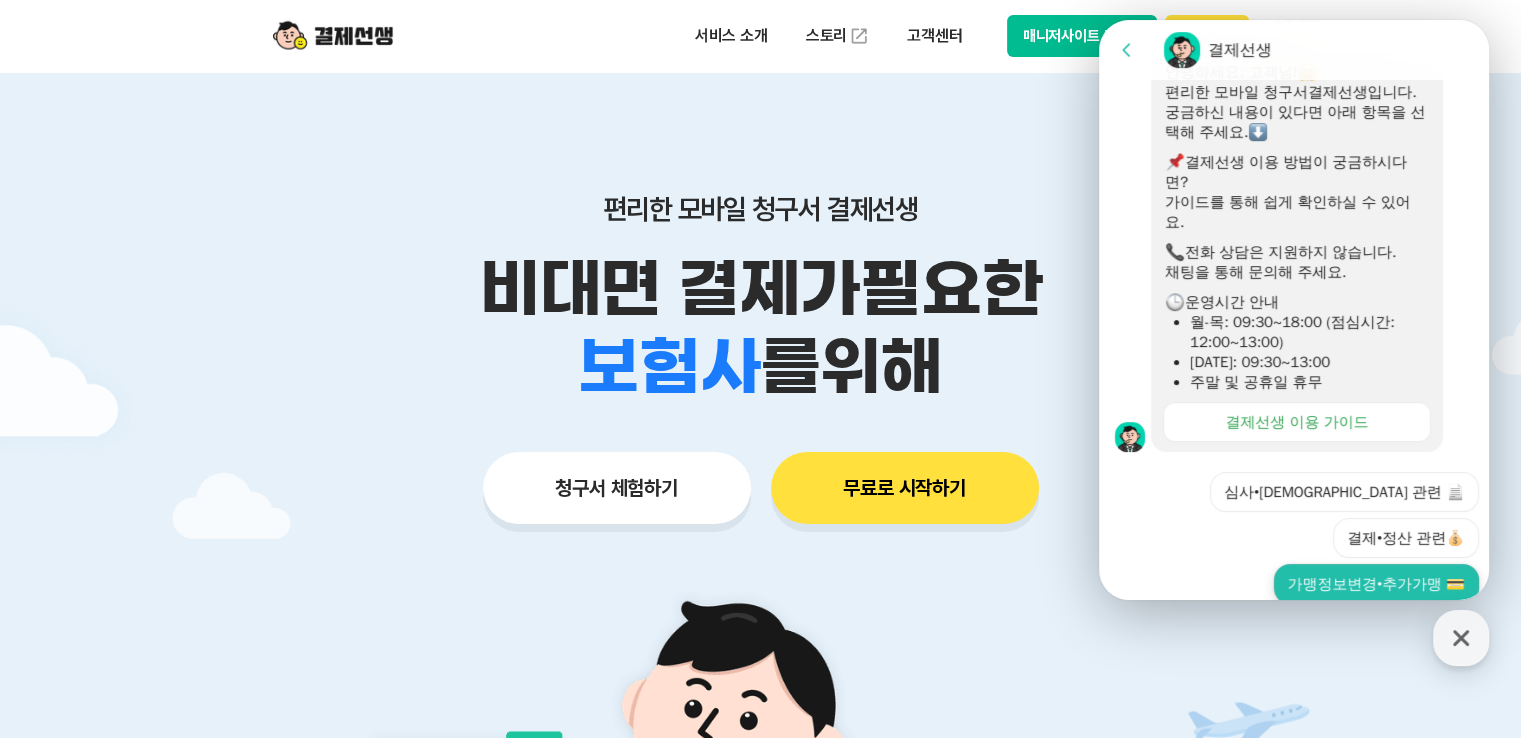 scroll, scrollTop: 555, scrollLeft: 0, axis: vertical 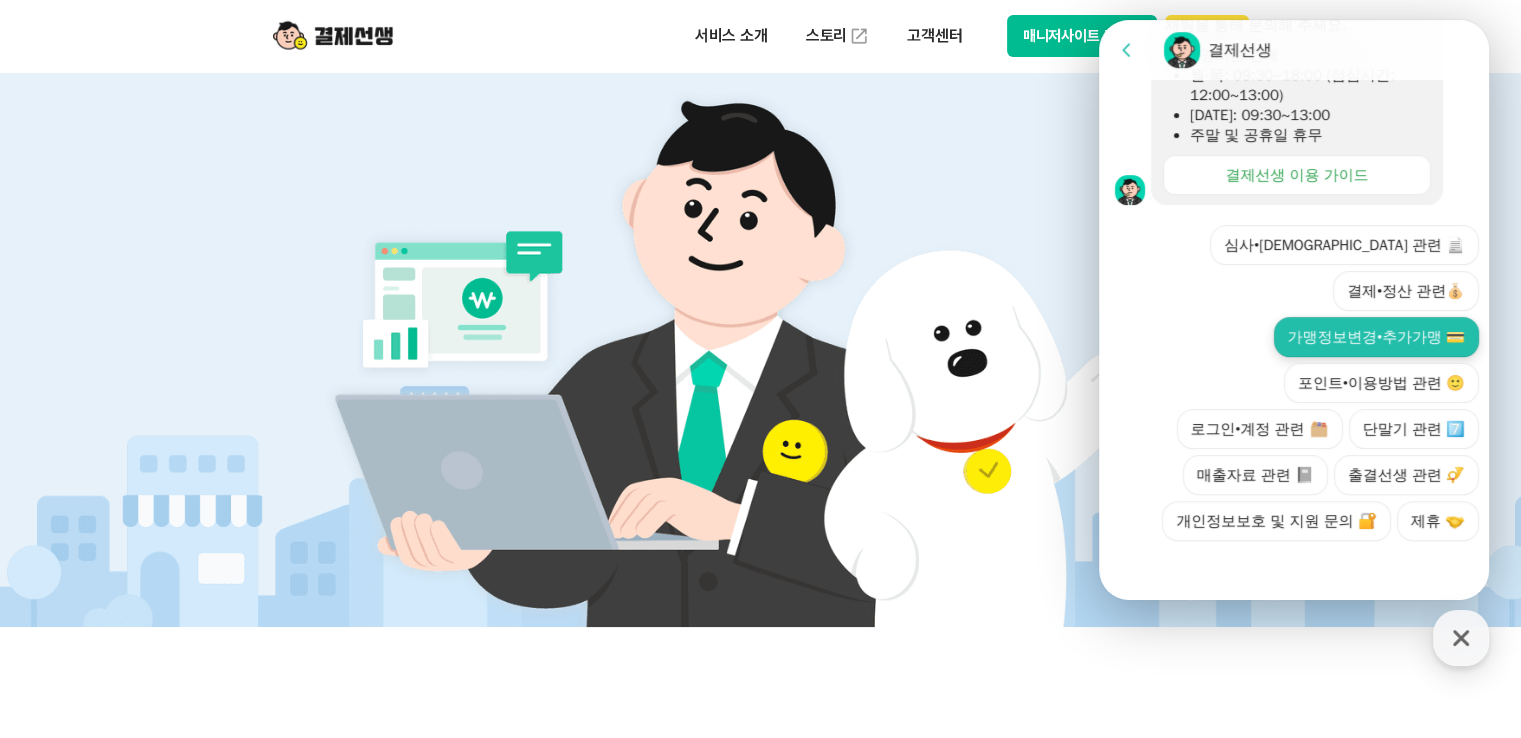 click on "가맹정보변경•추가가맹 💳" at bounding box center [1376, 337] 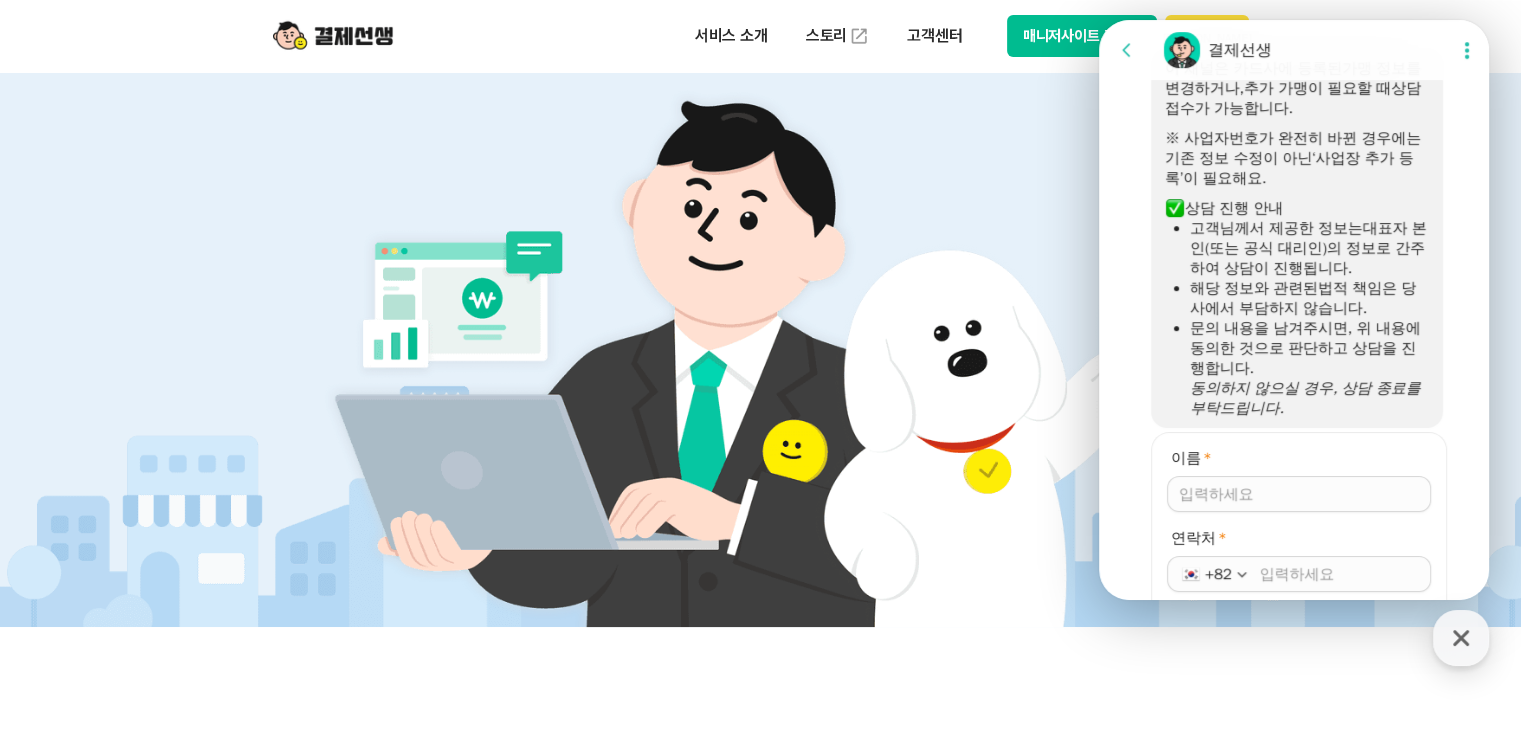 scroll, scrollTop: 830, scrollLeft: 0, axis: vertical 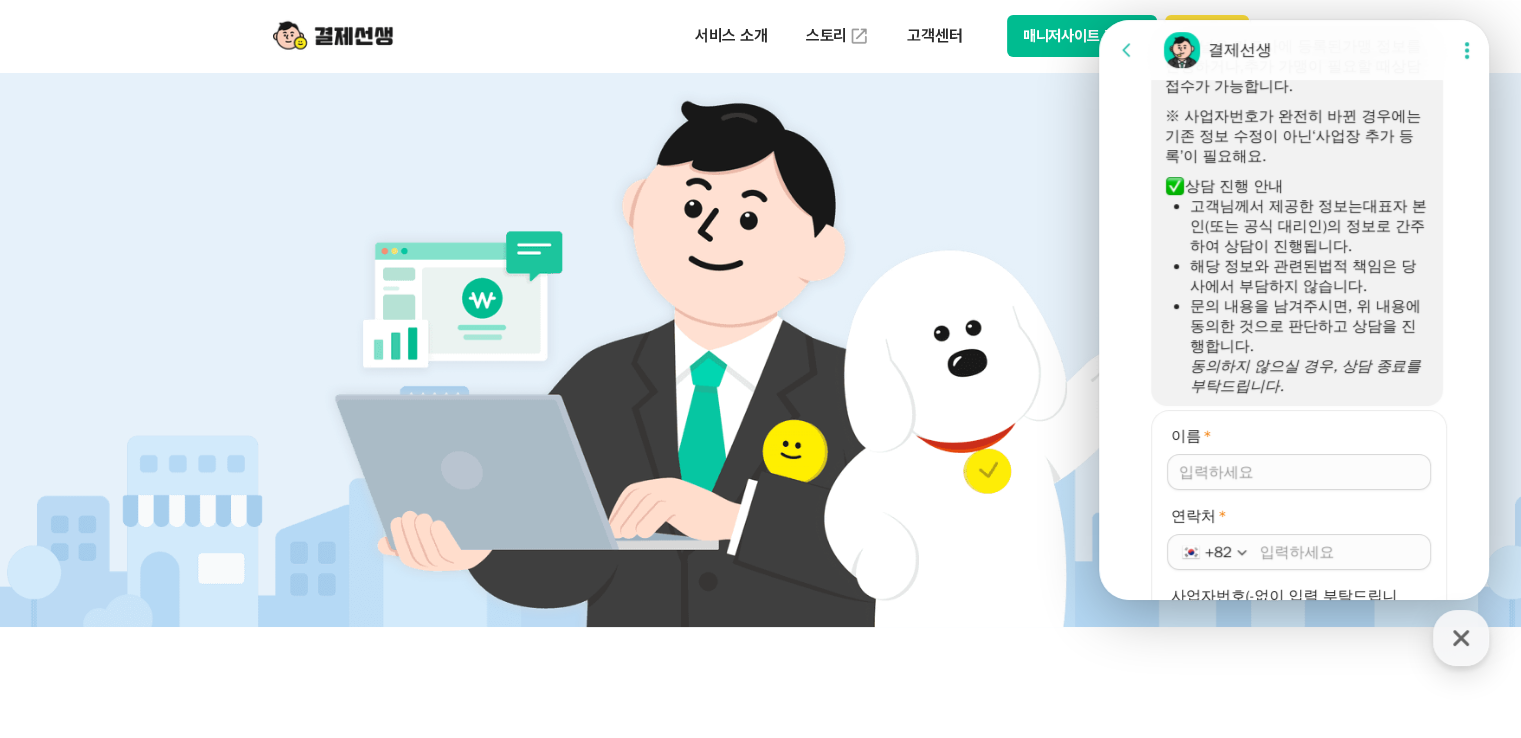 click on "이름 *" at bounding box center [1299, 472] 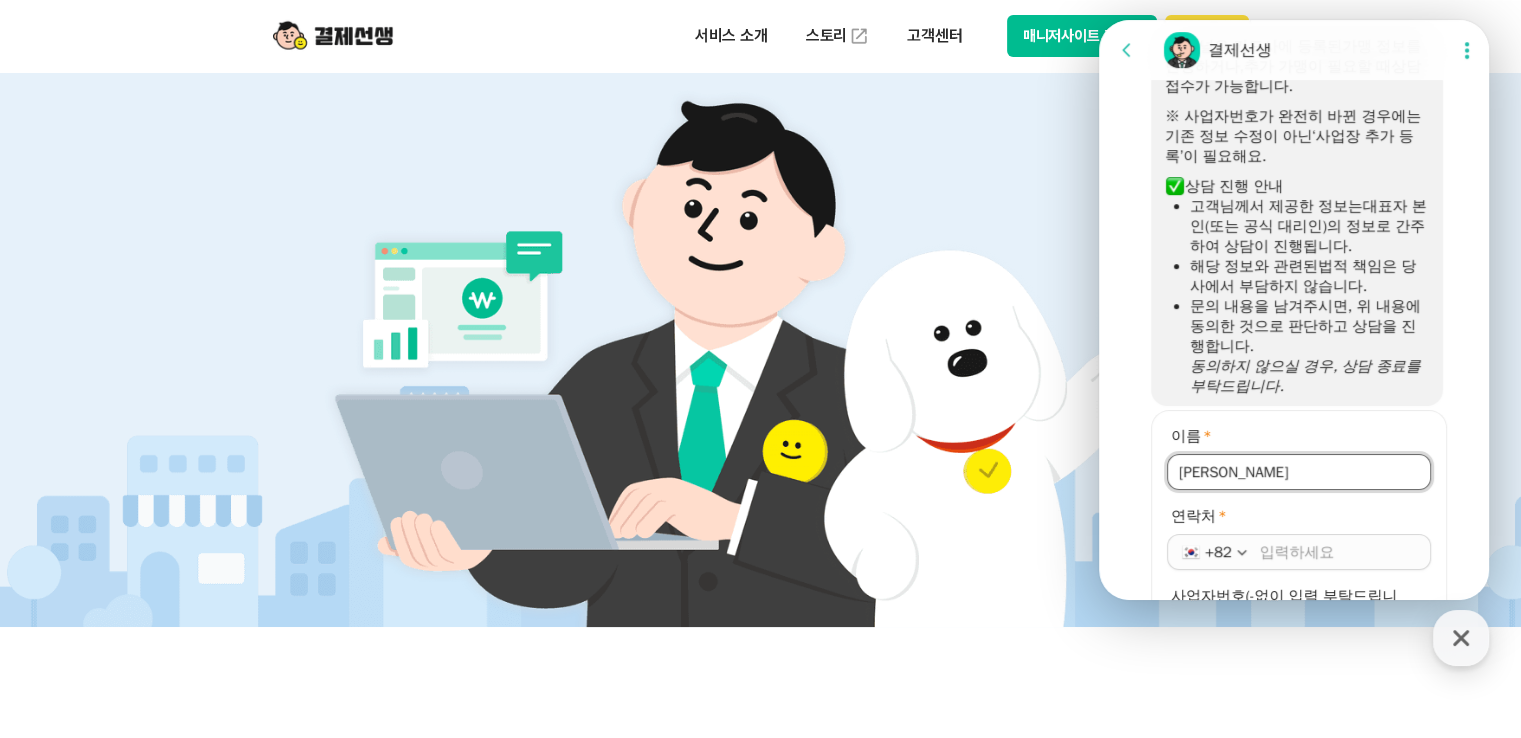 type on "[PERSON_NAME]" 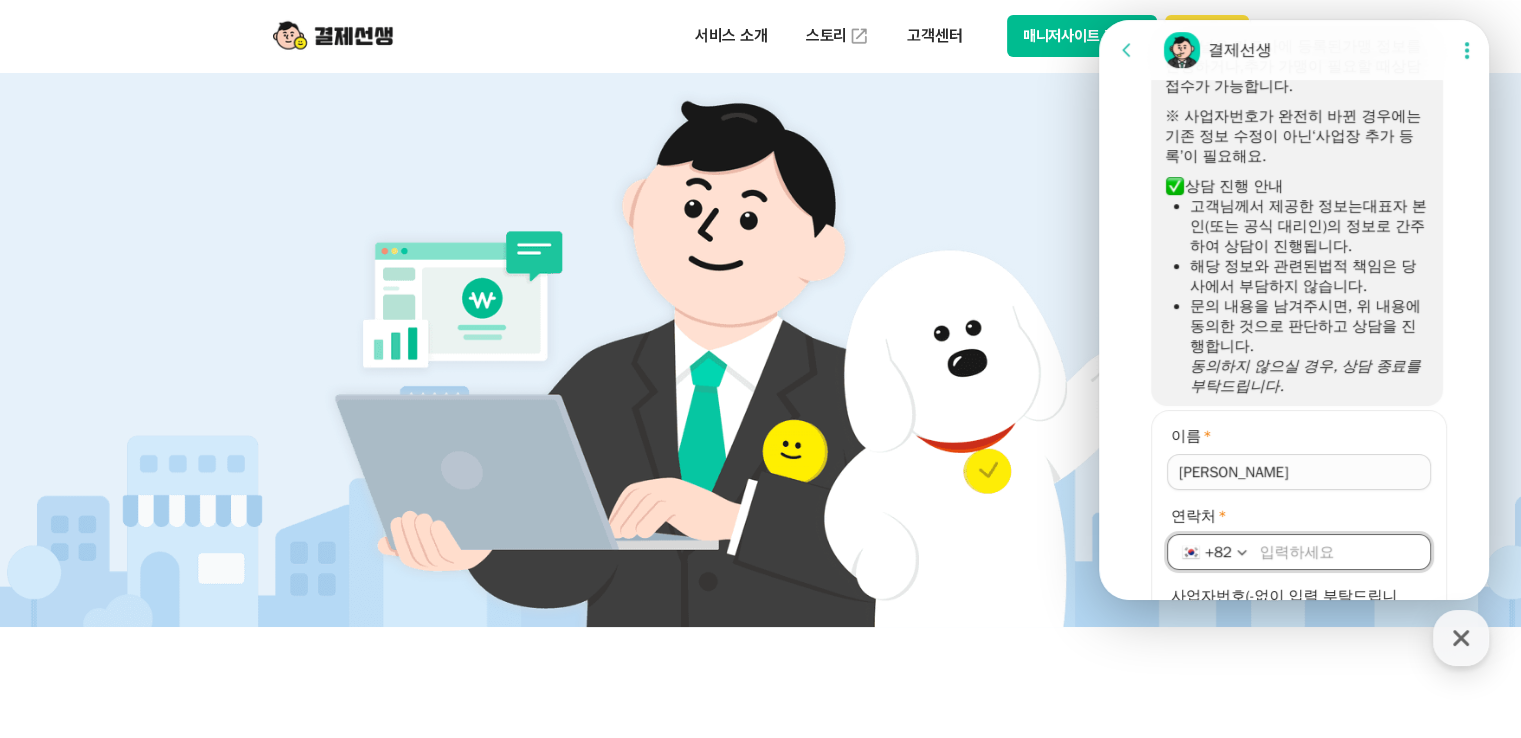 click on "연락처 *" at bounding box center (1339, 552) 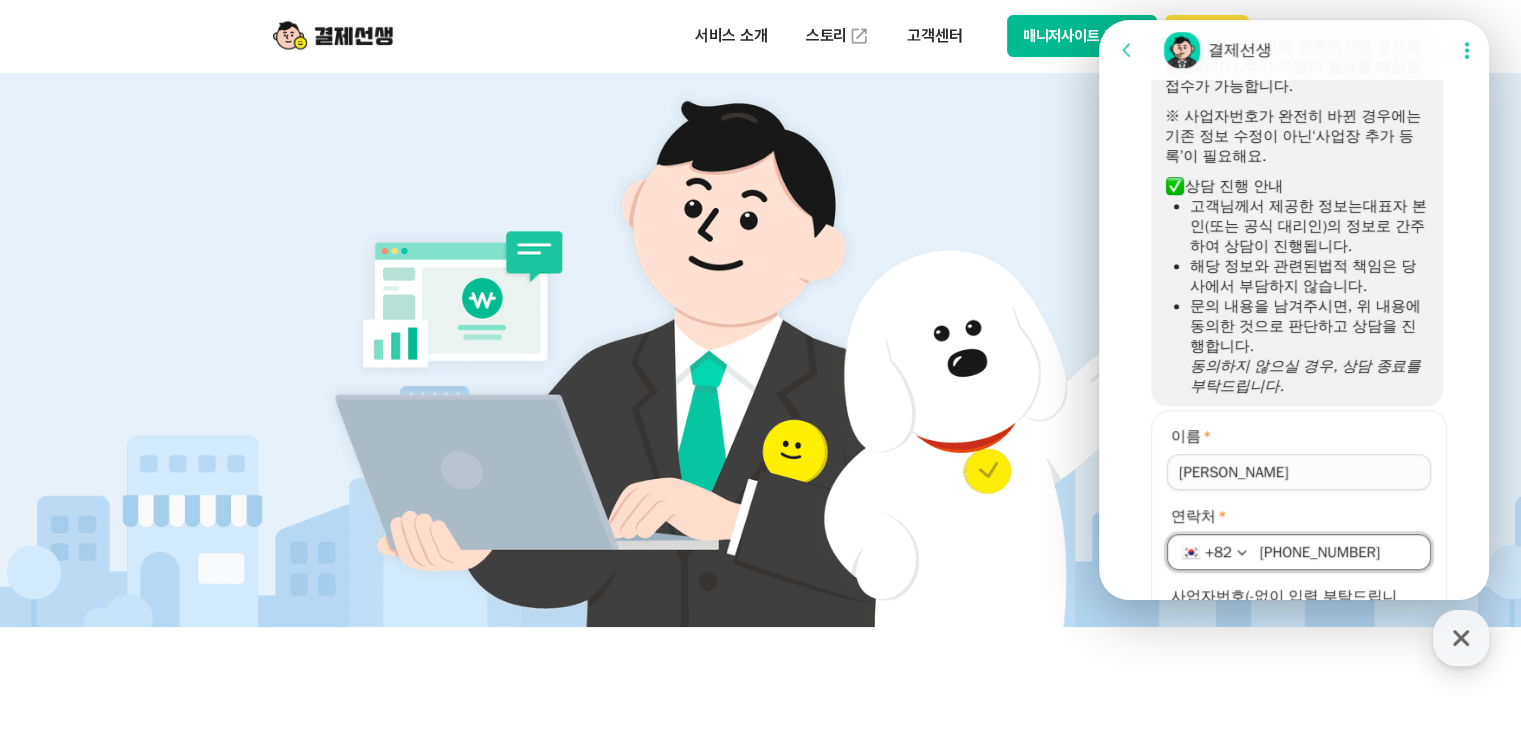 scroll, scrollTop: 600, scrollLeft: 0, axis: vertical 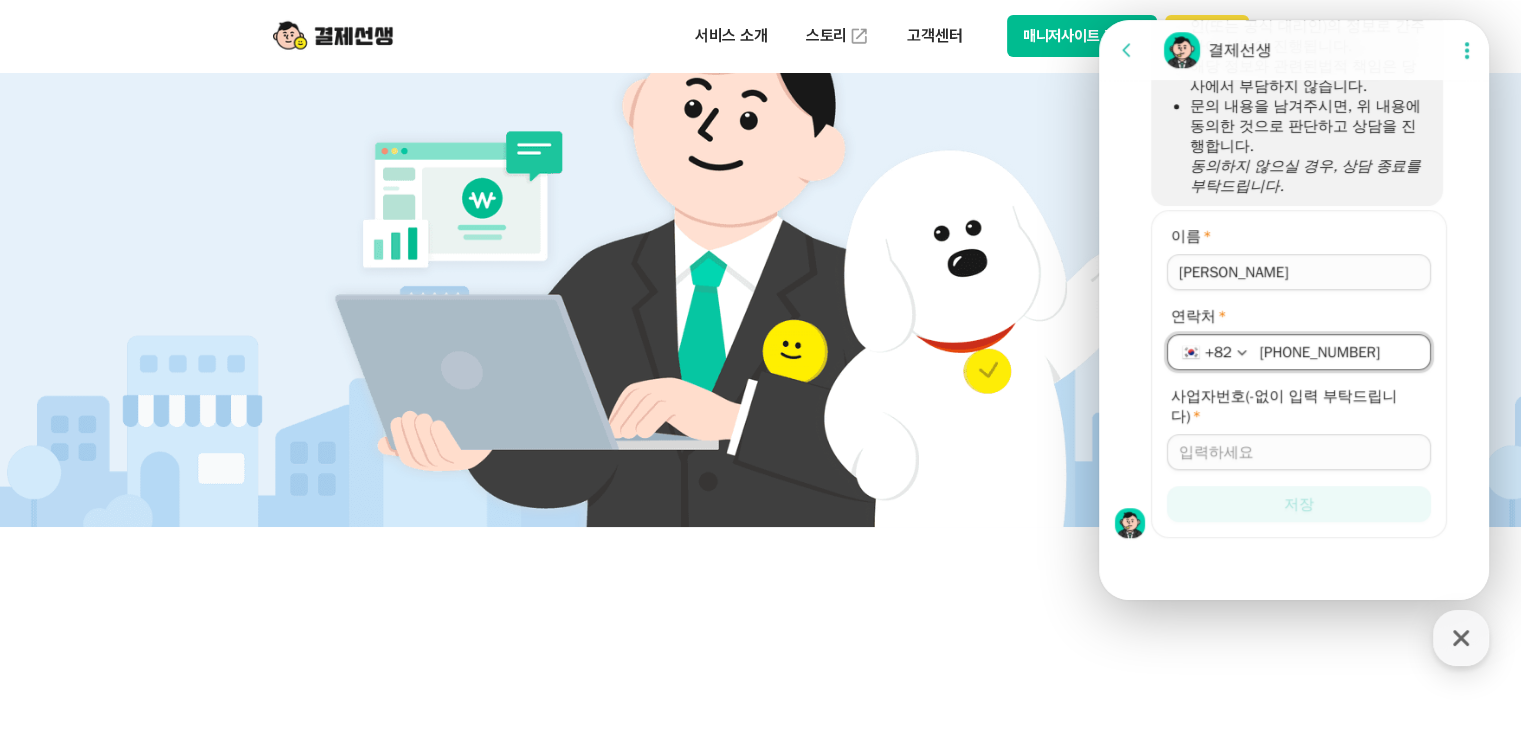 type on "[PHONE_NUMBER]" 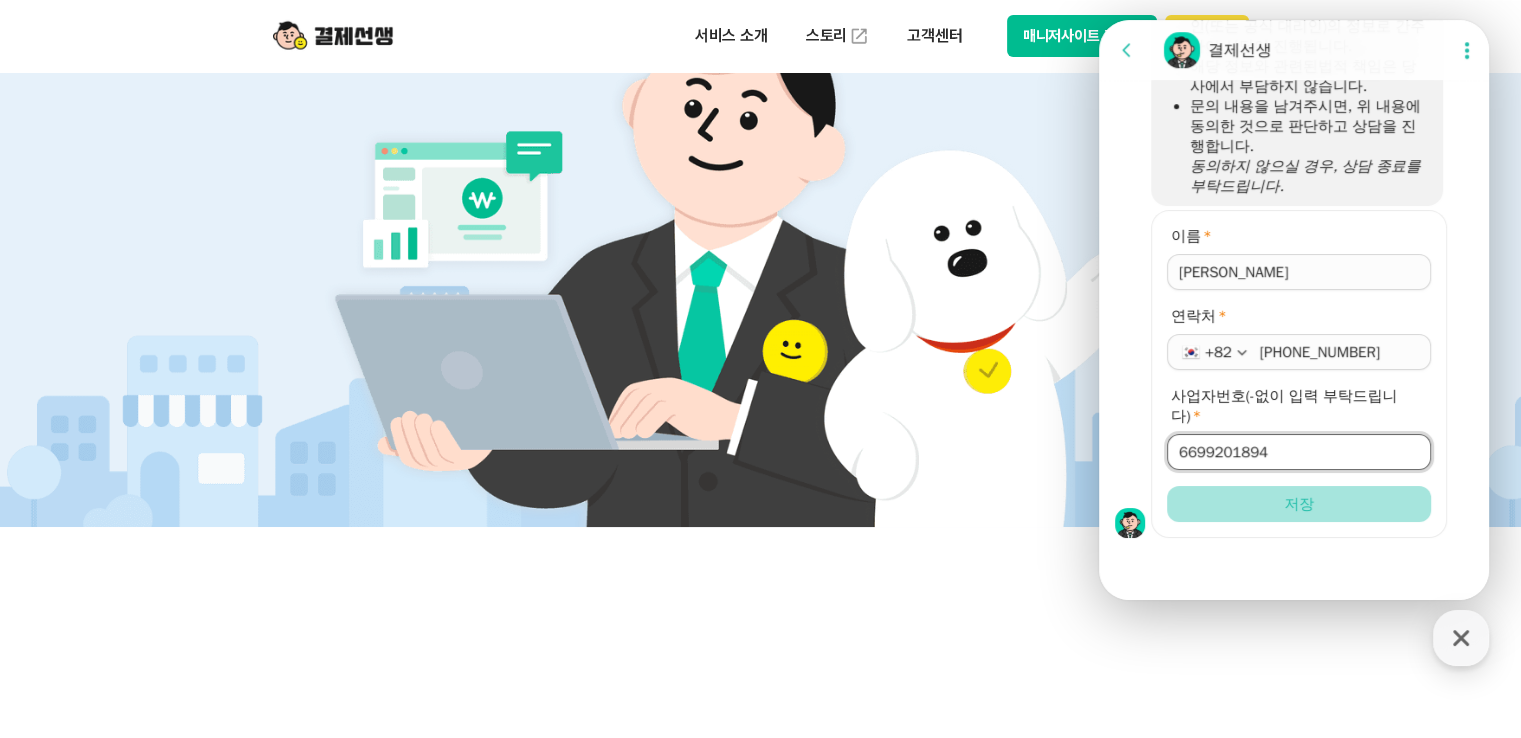 type on "6699201894" 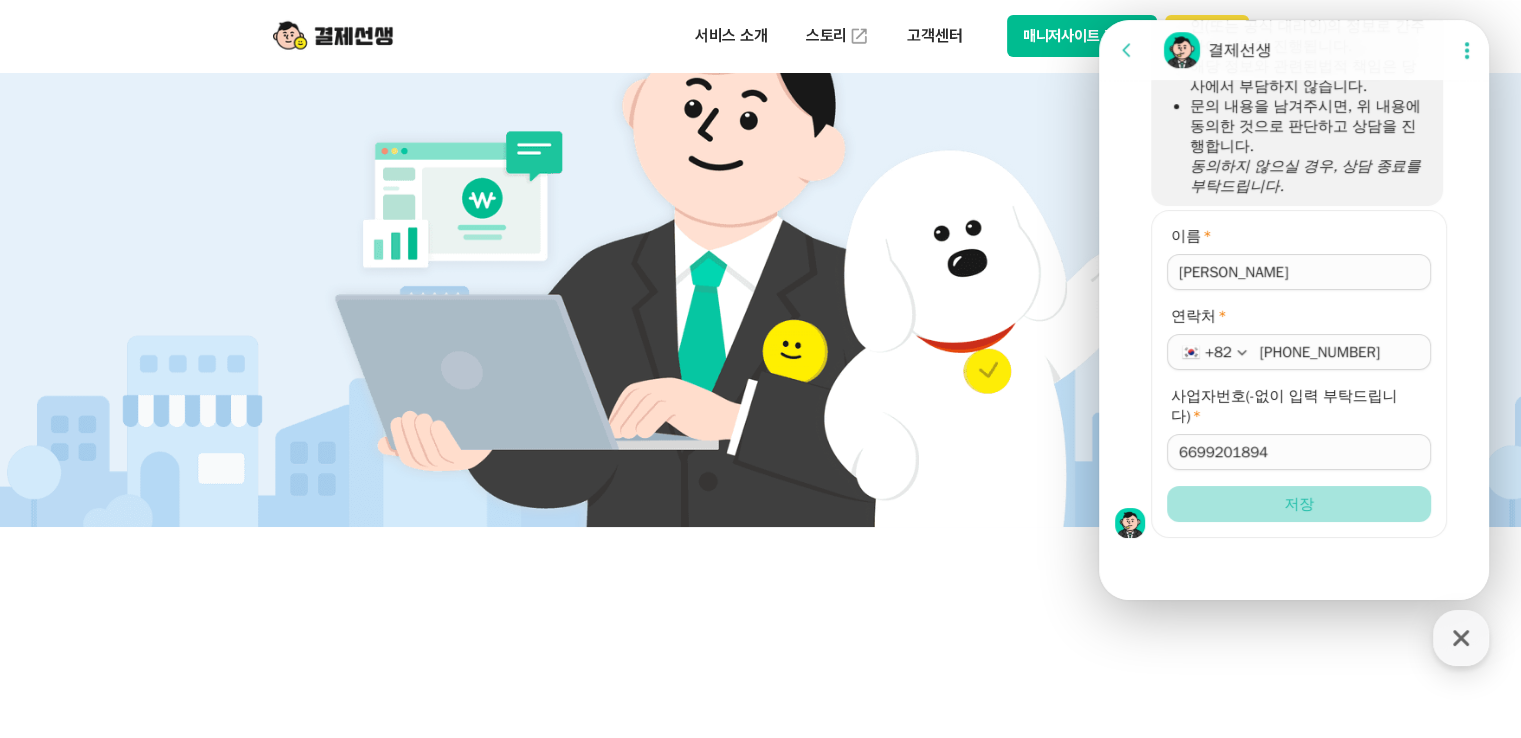 click on "저장" at bounding box center [1299, 504] 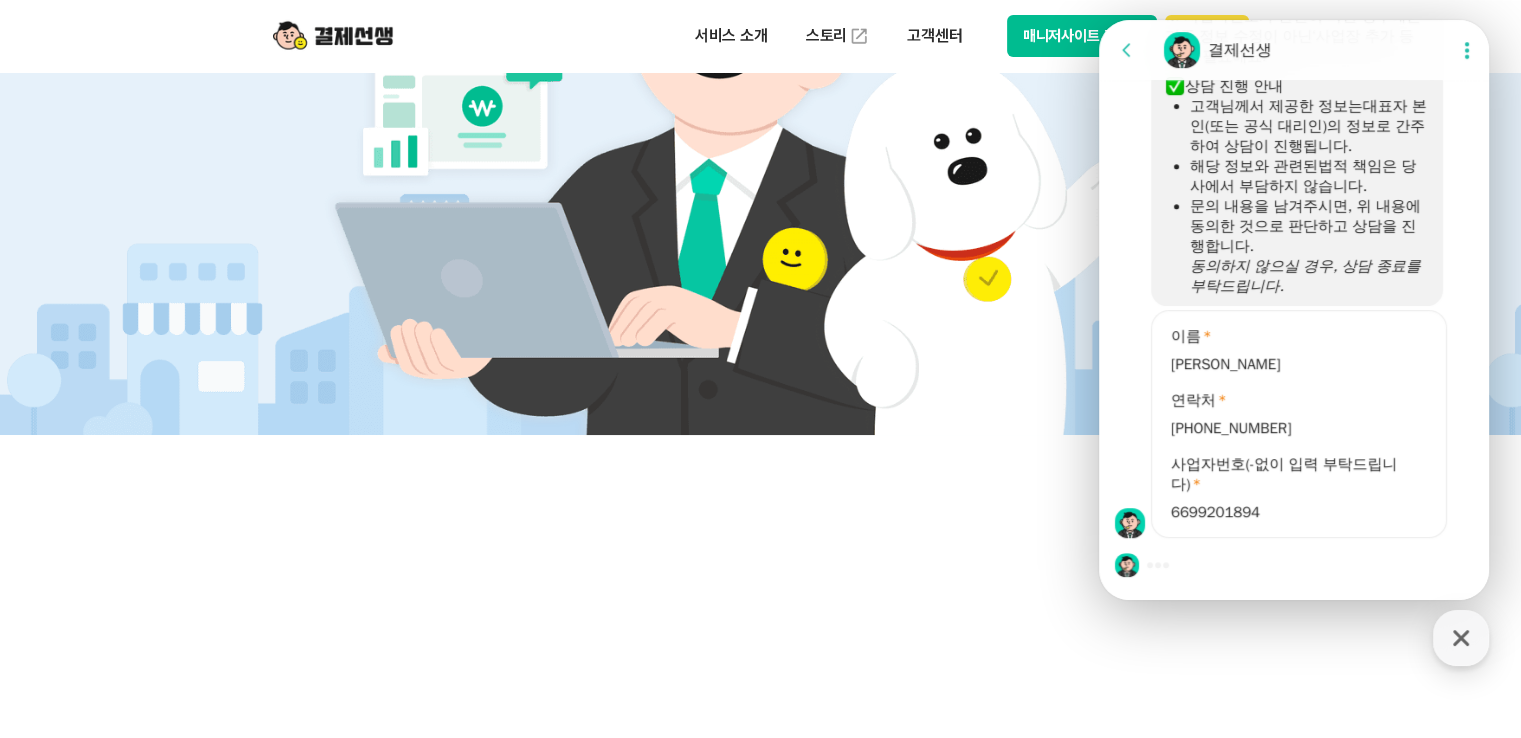 scroll, scrollTop: 800, scrollLeft: 0, axis: vertical 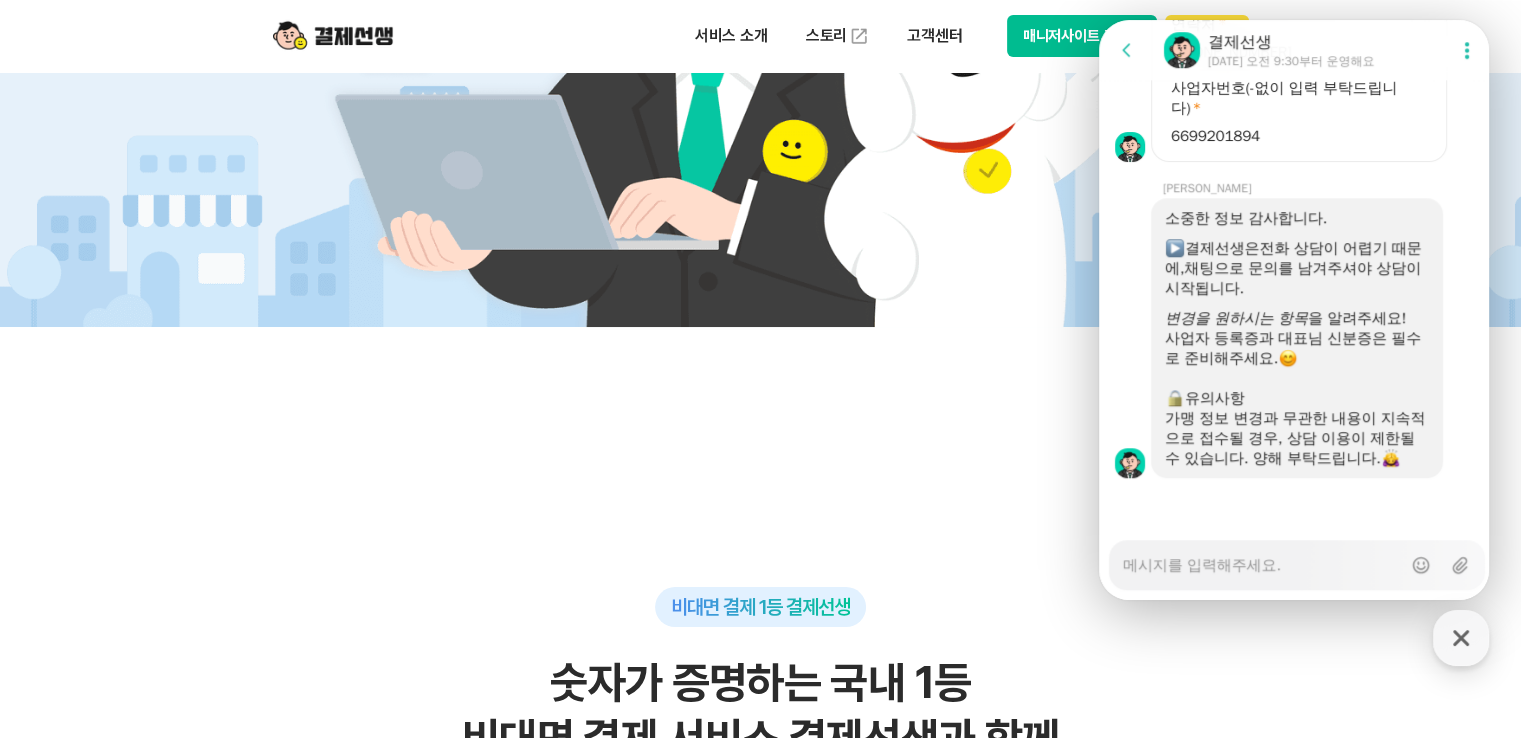 type on "x" 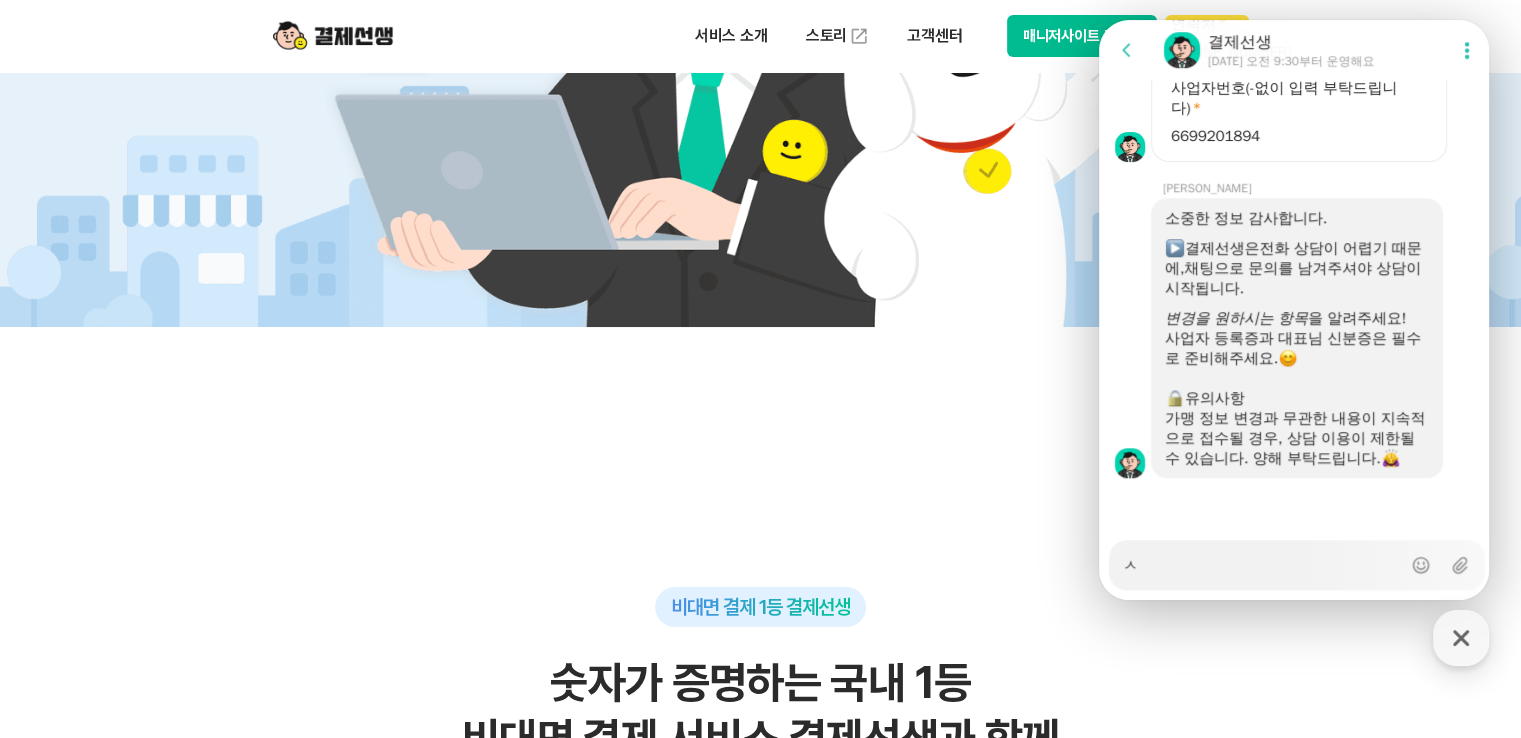 type on "x" 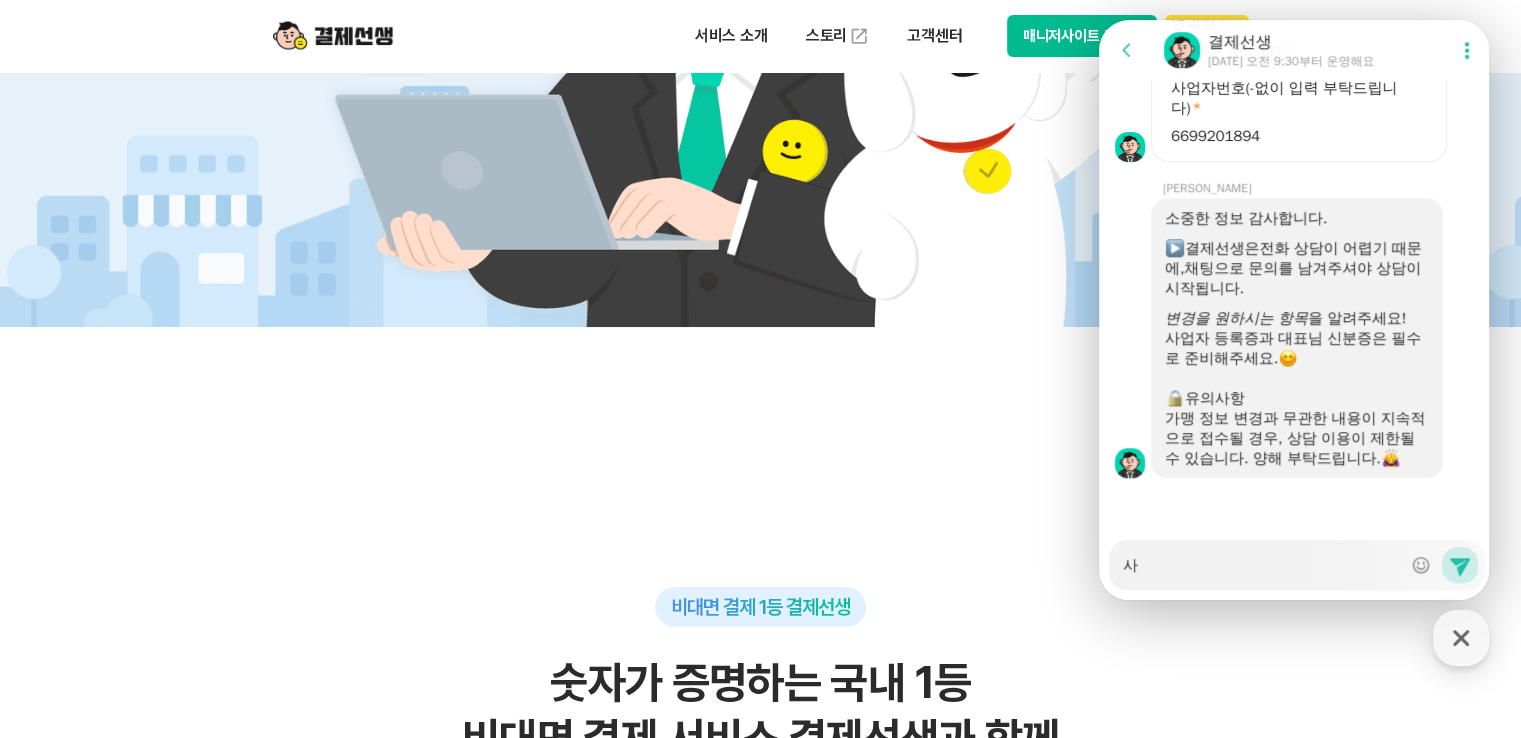 type on "x" 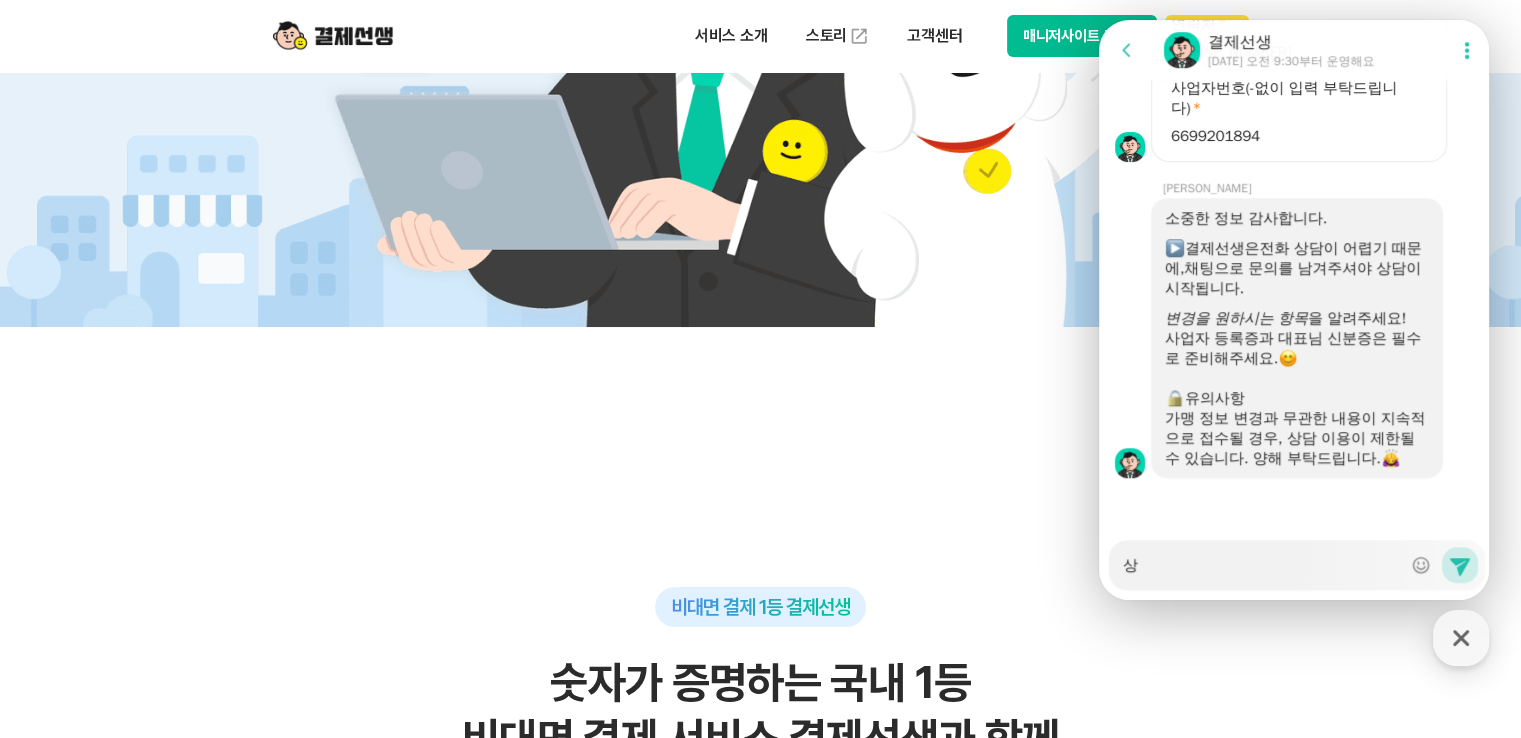 type on "x" 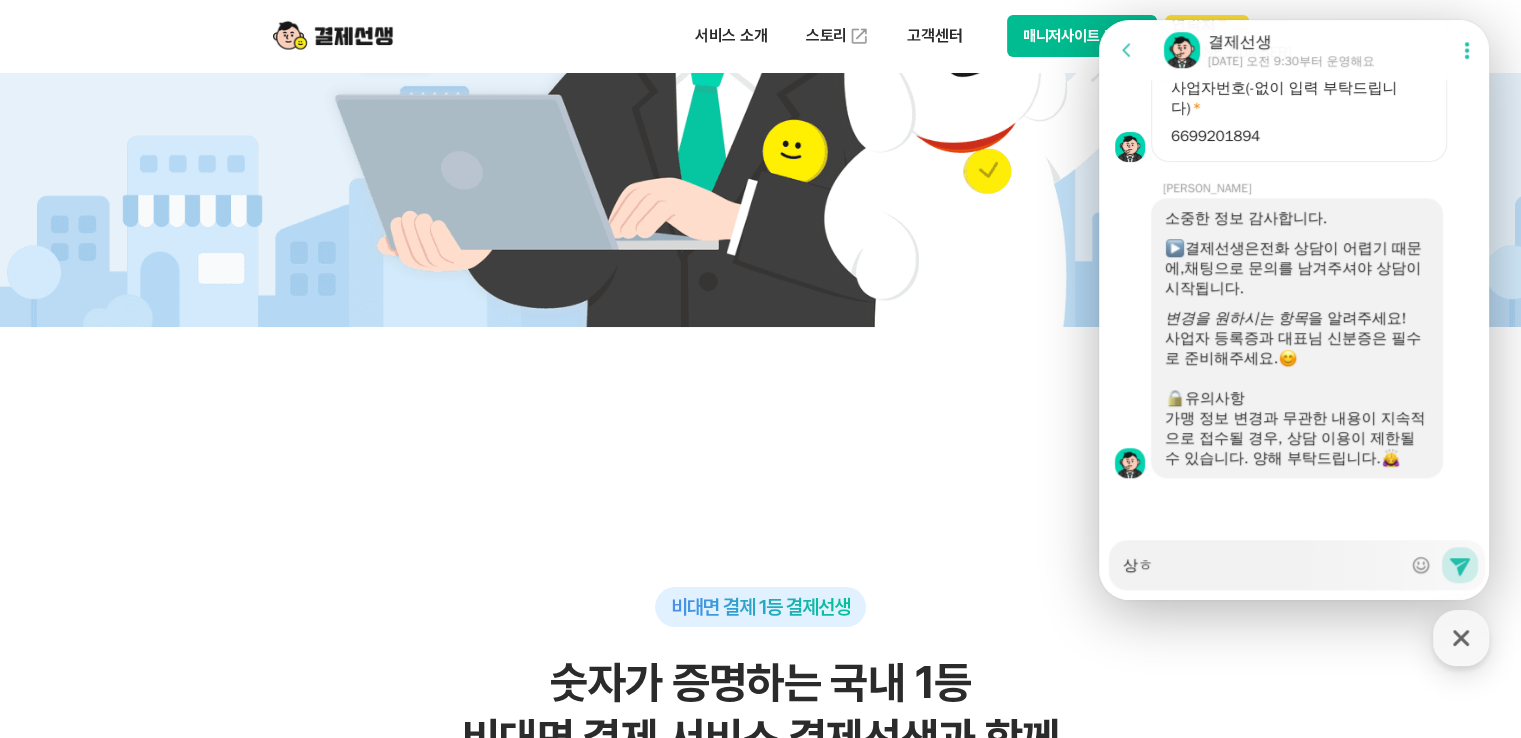type on "x" 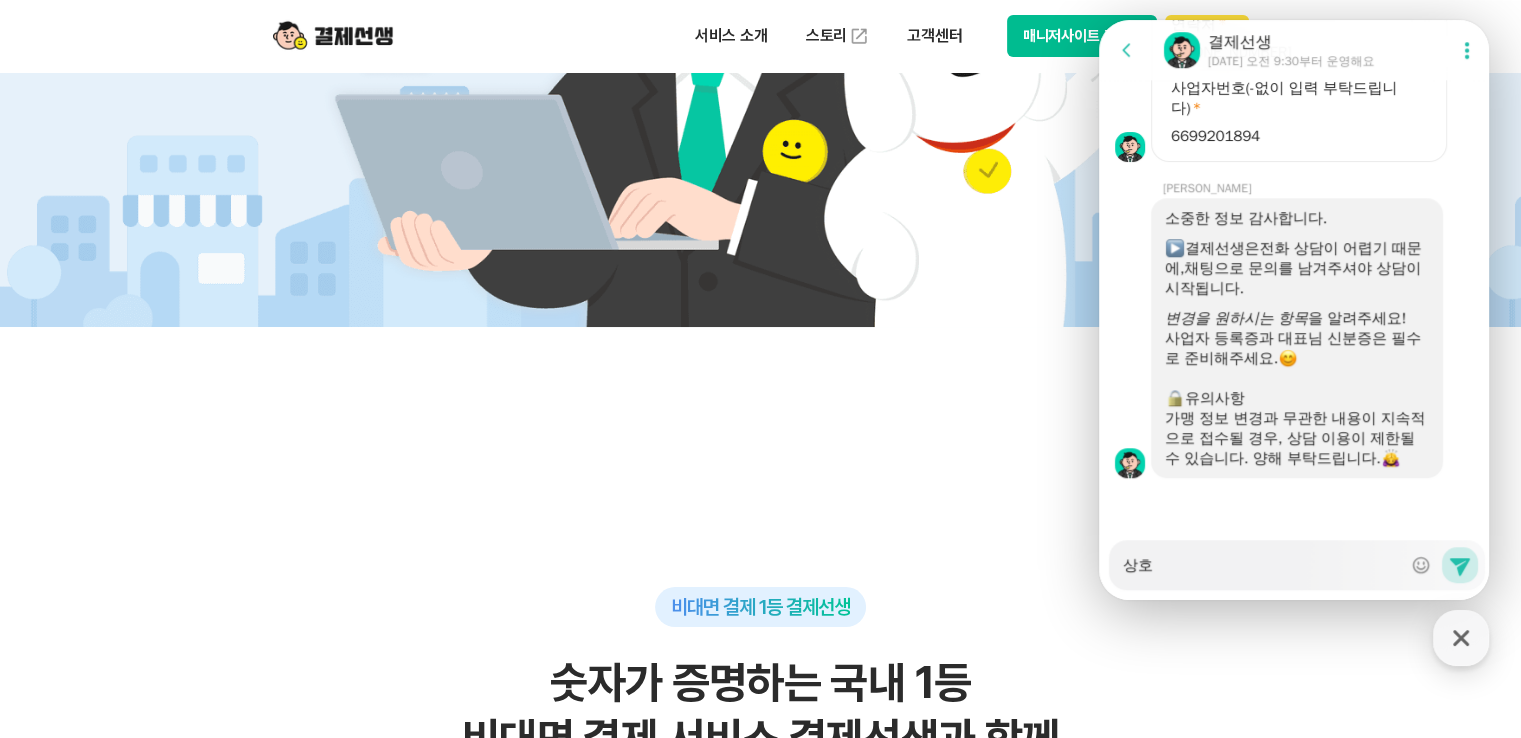 type on "x" 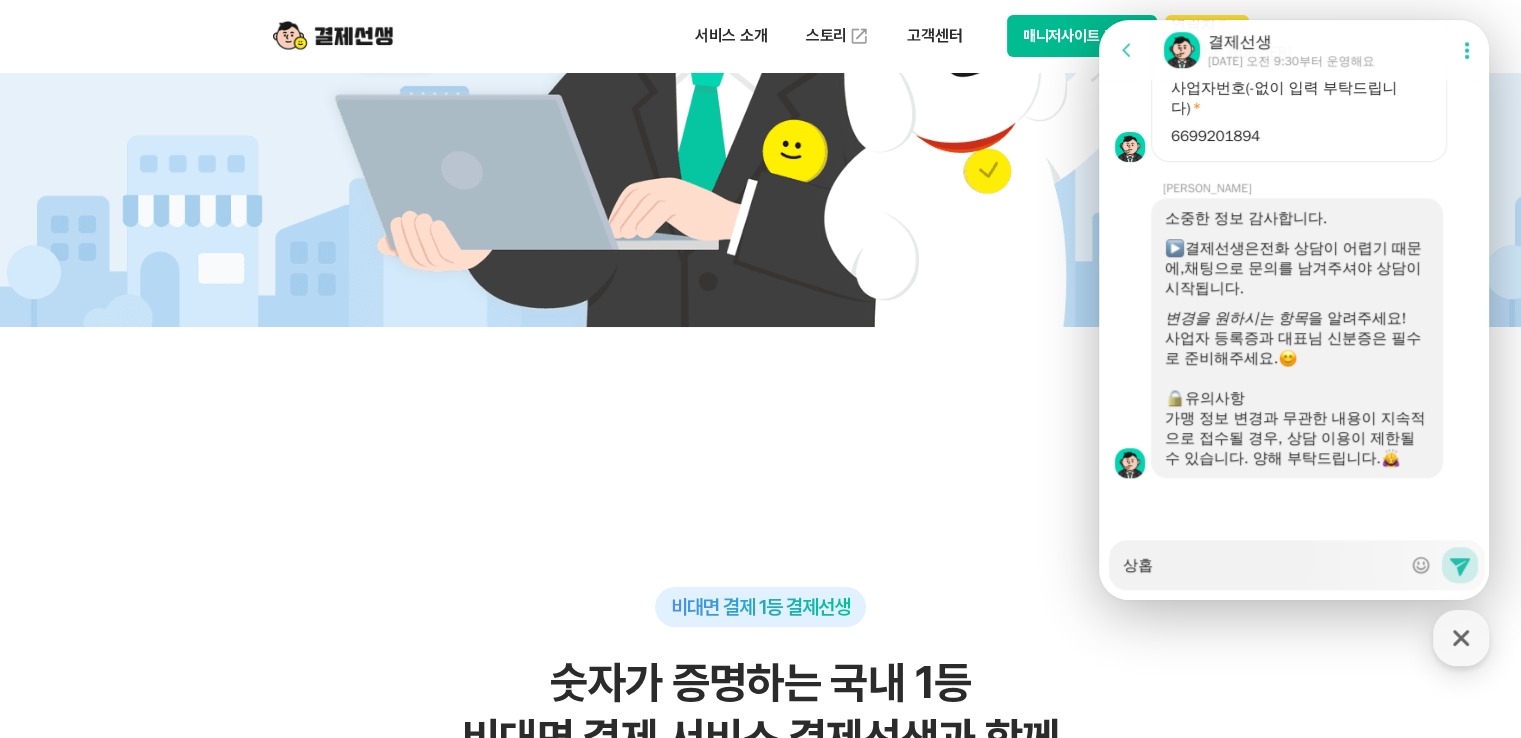 type on "x" 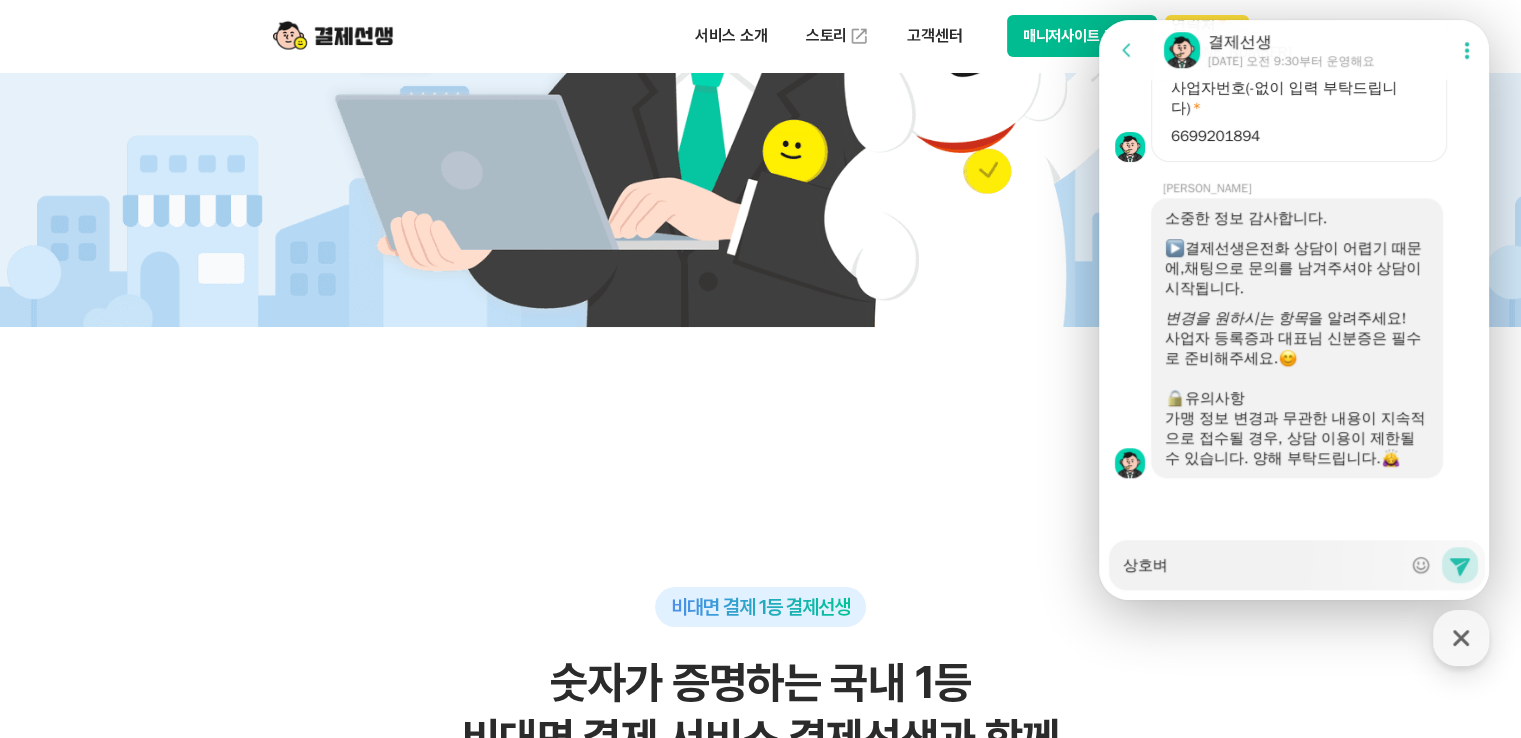 type on "x" 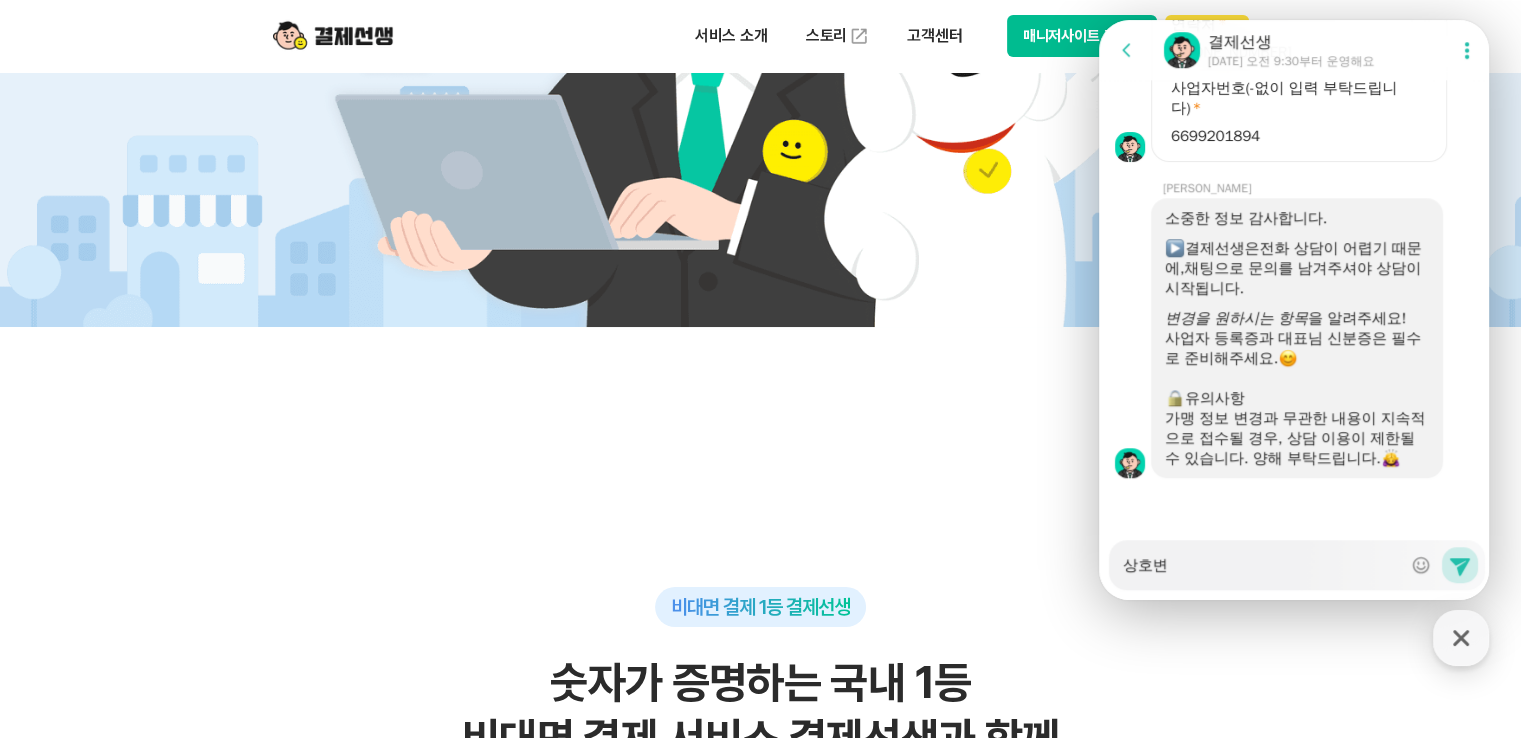 type on "x" 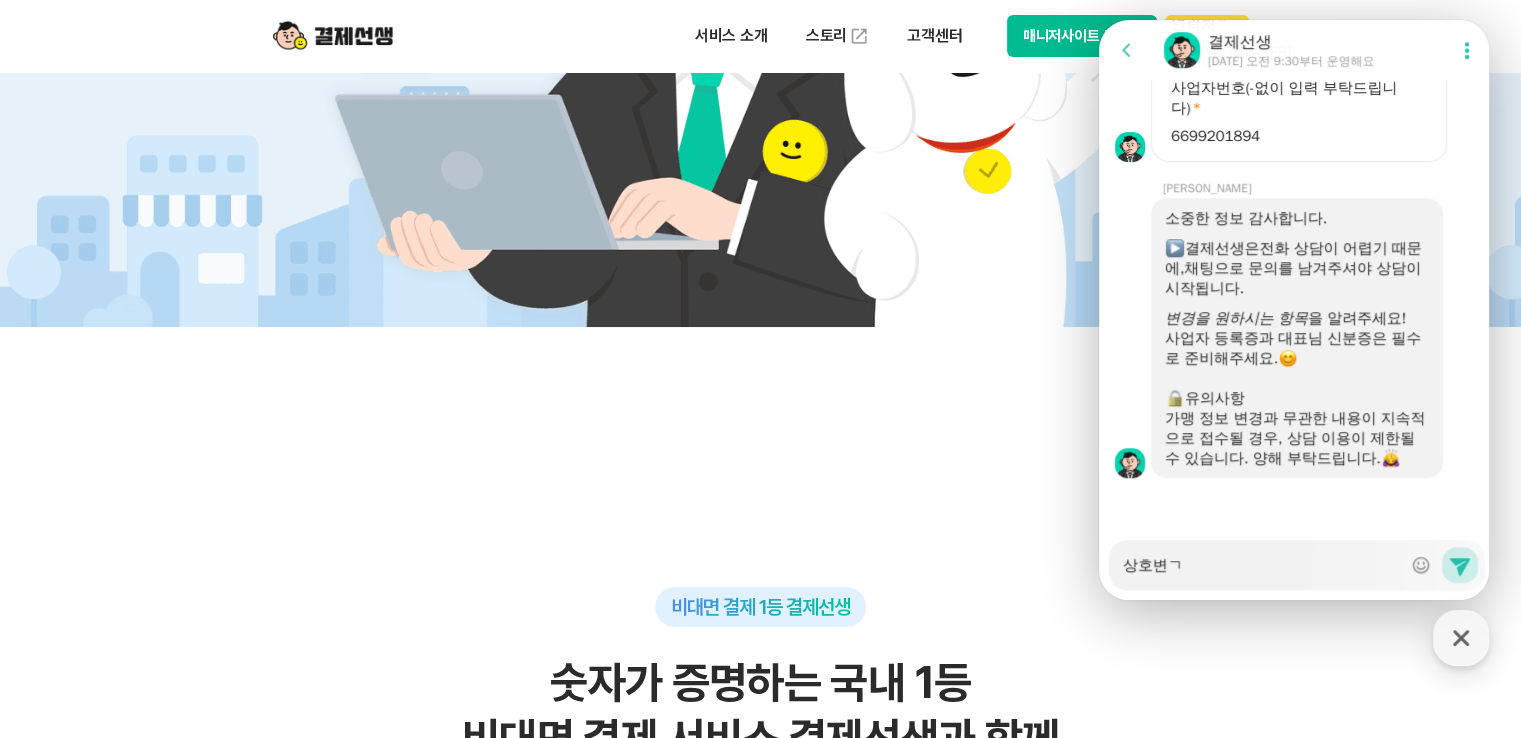 type on "x" 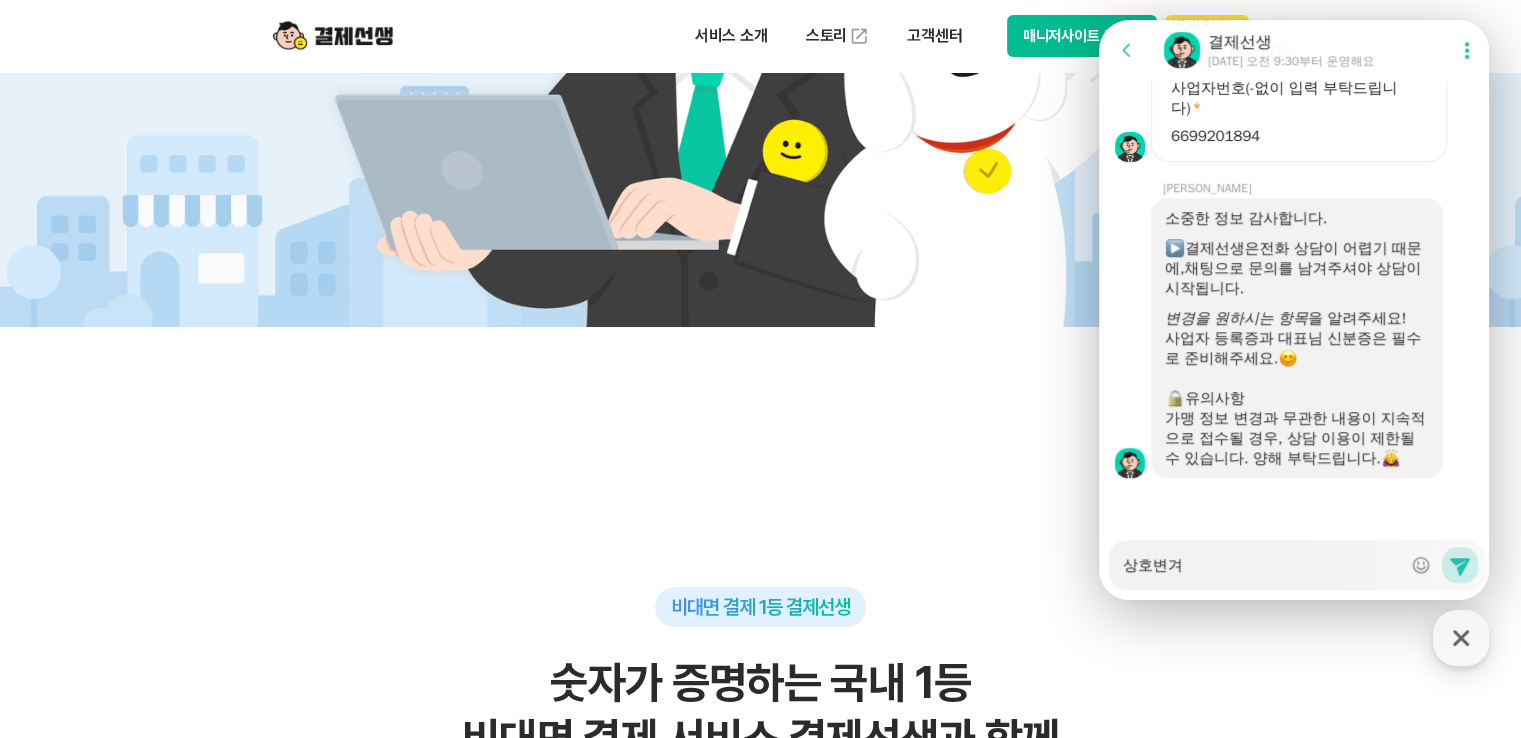type on "x" 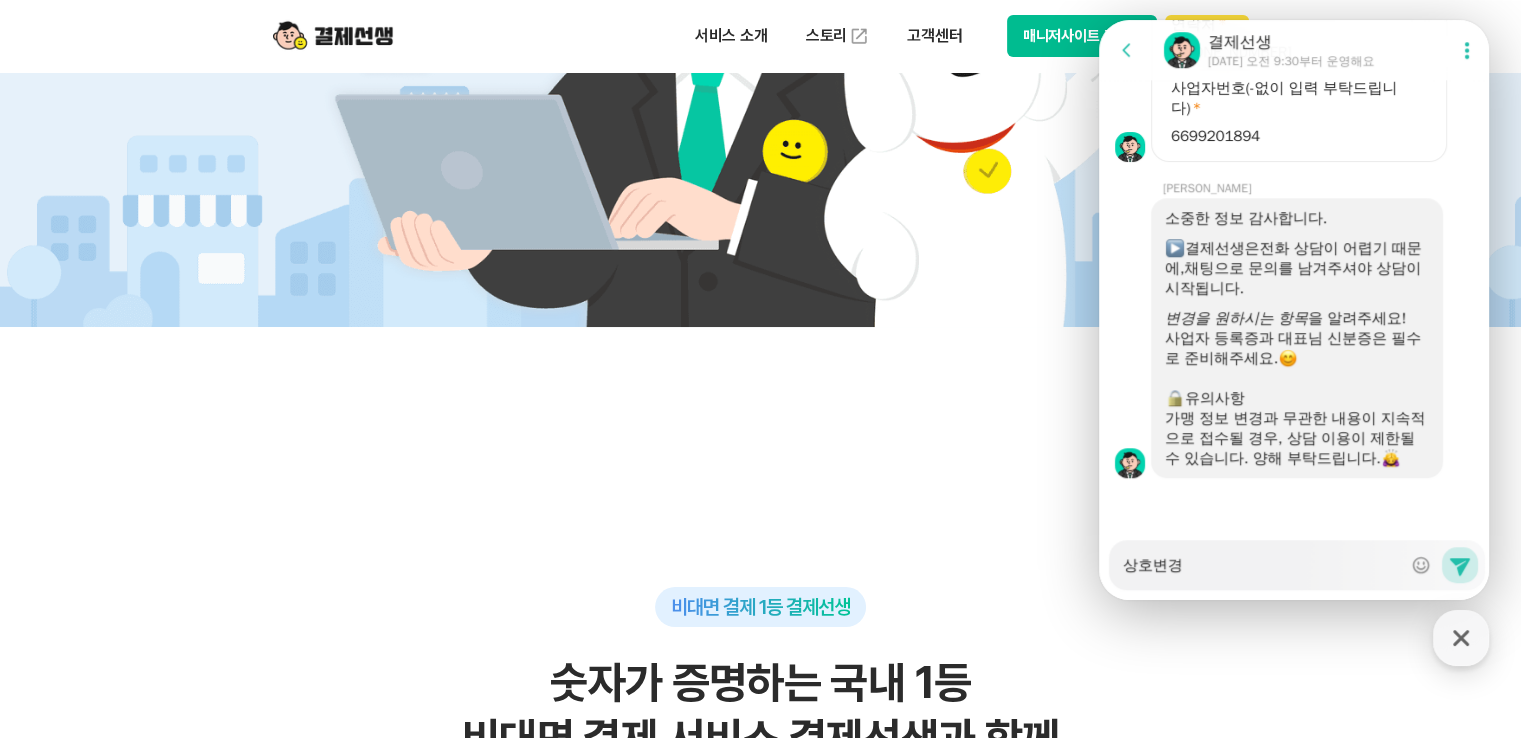 type on "x" 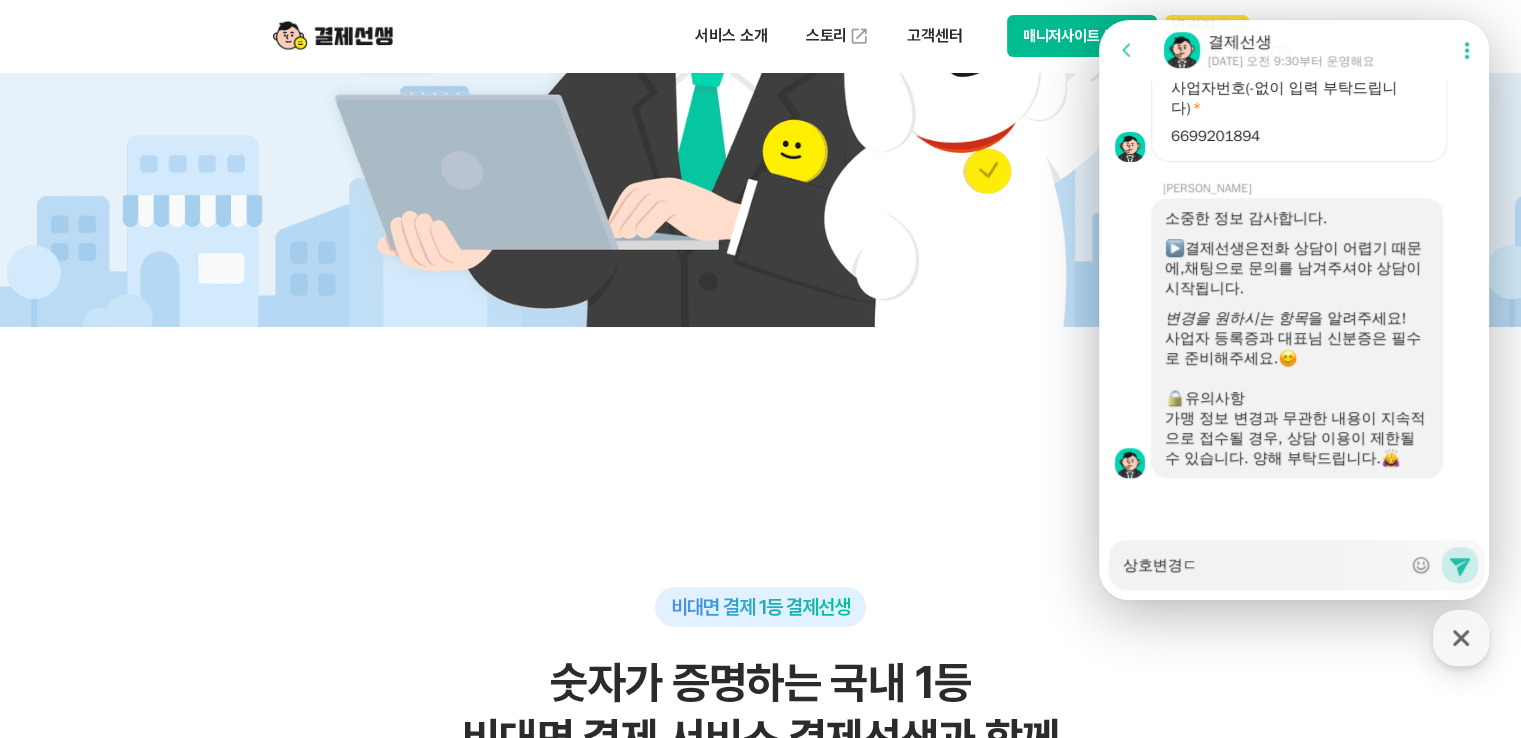 type on "x" 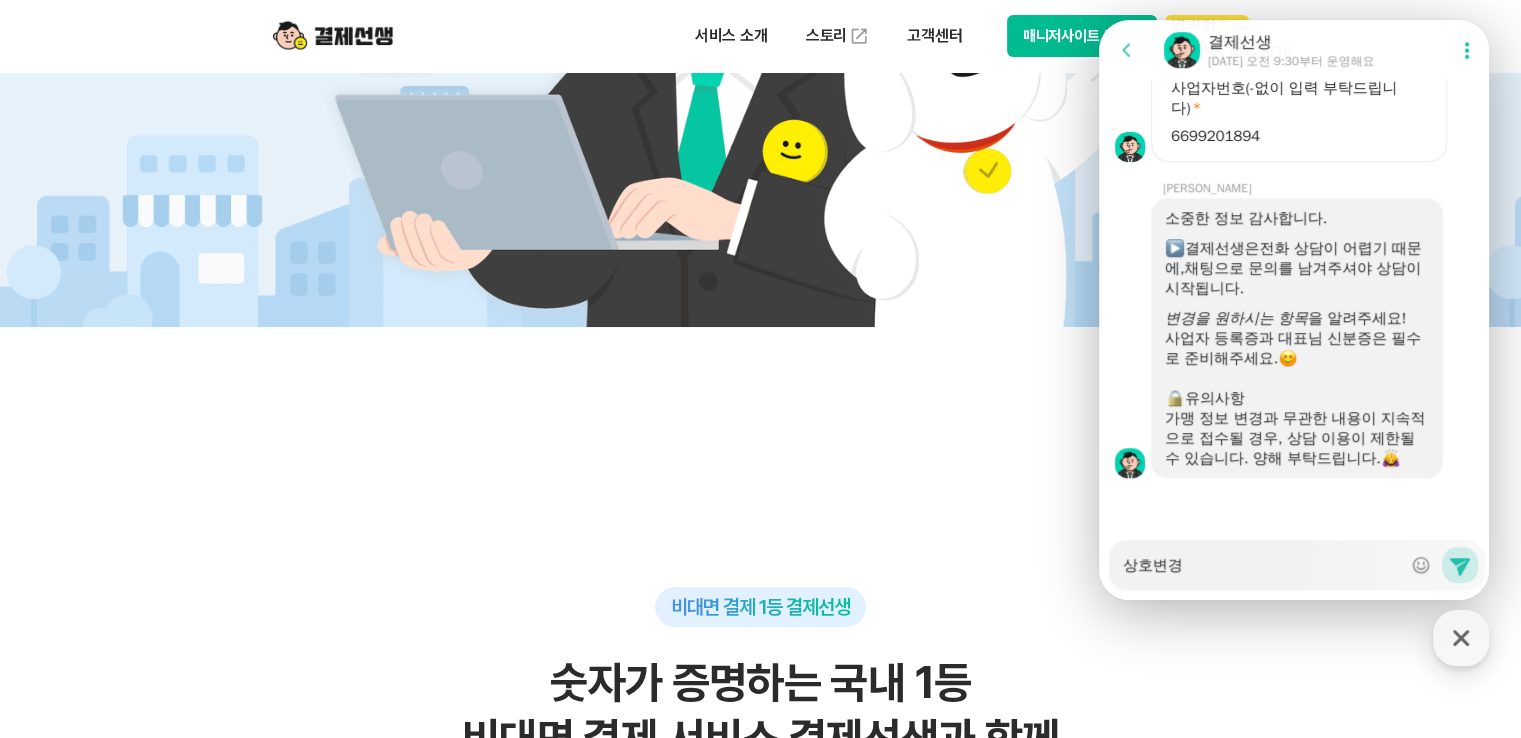 type on "x" 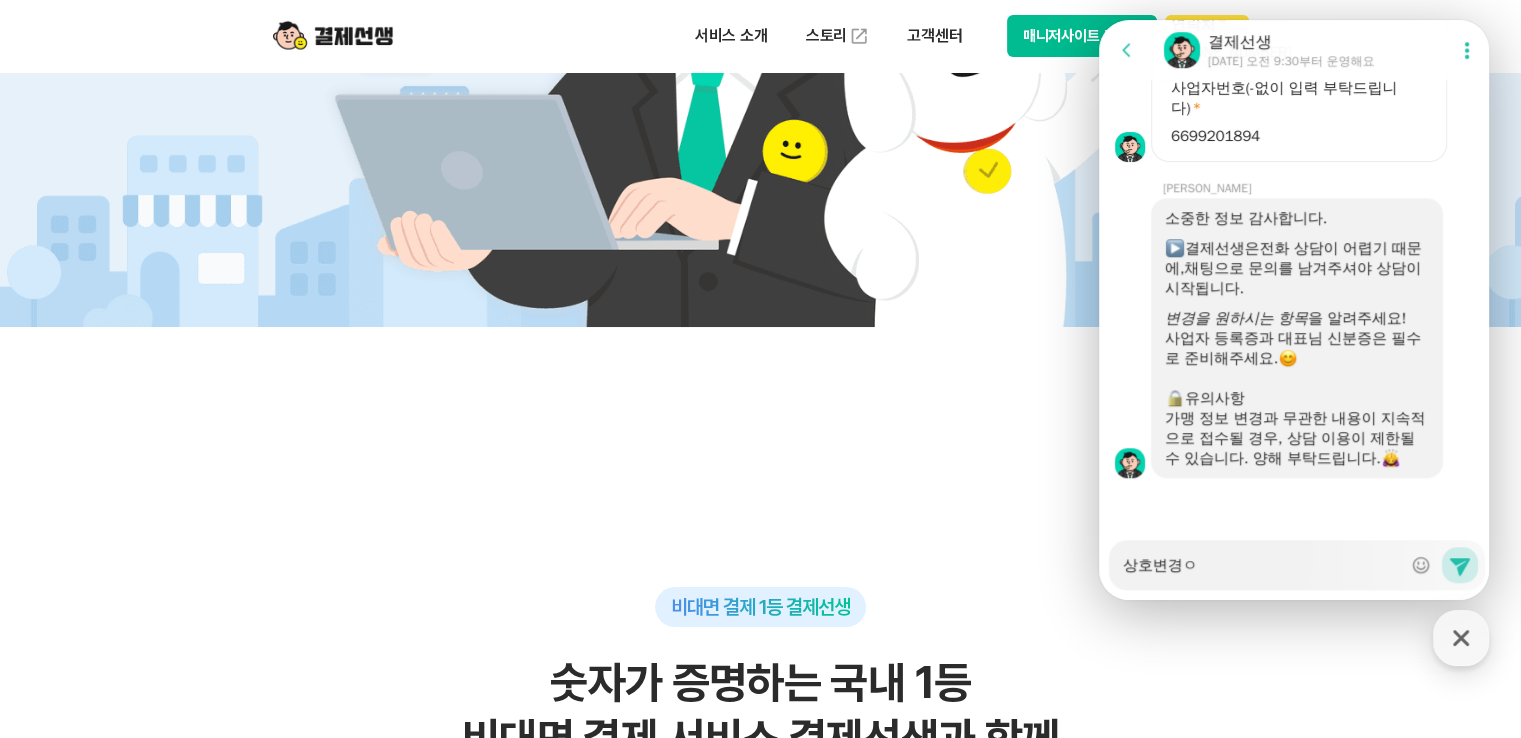 type on "x" 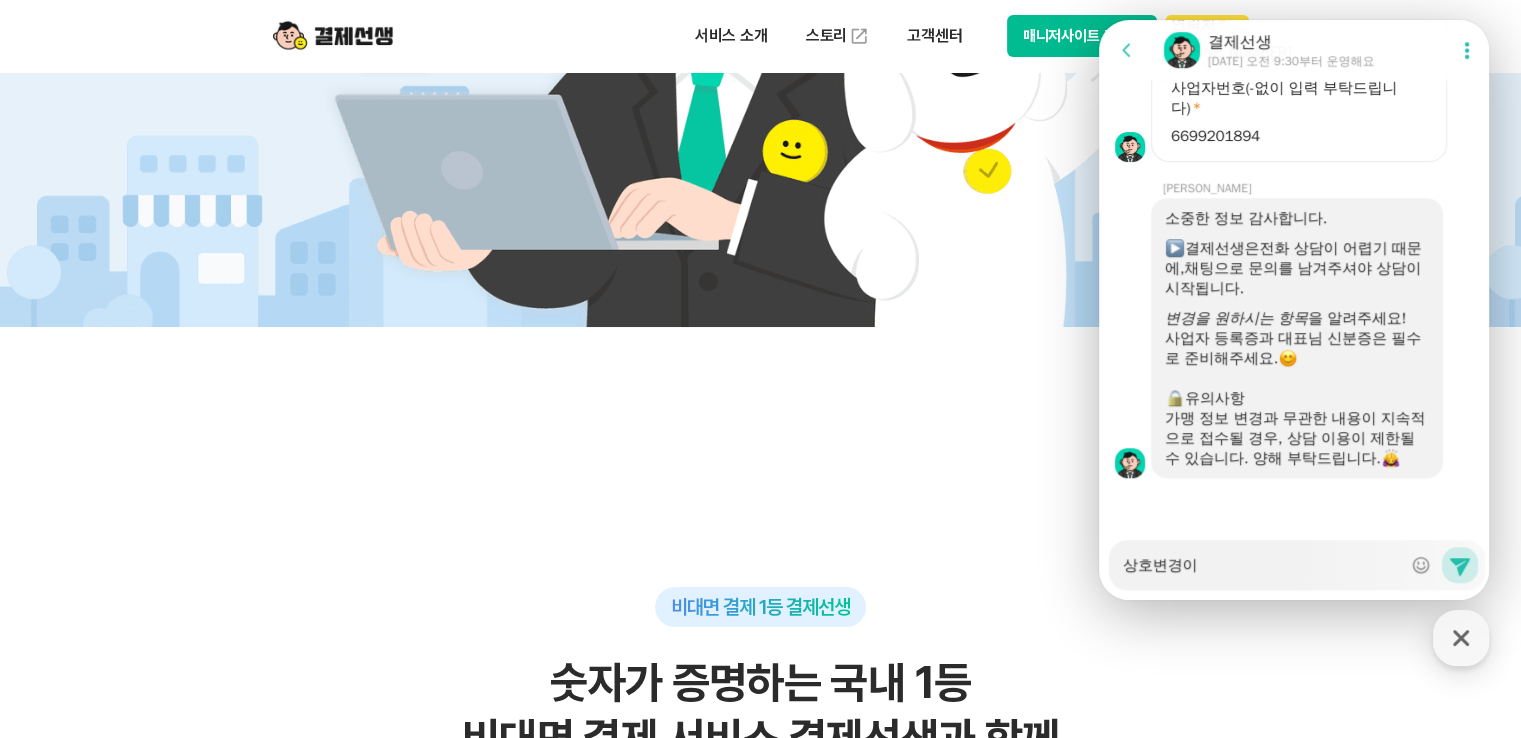 type on "x" 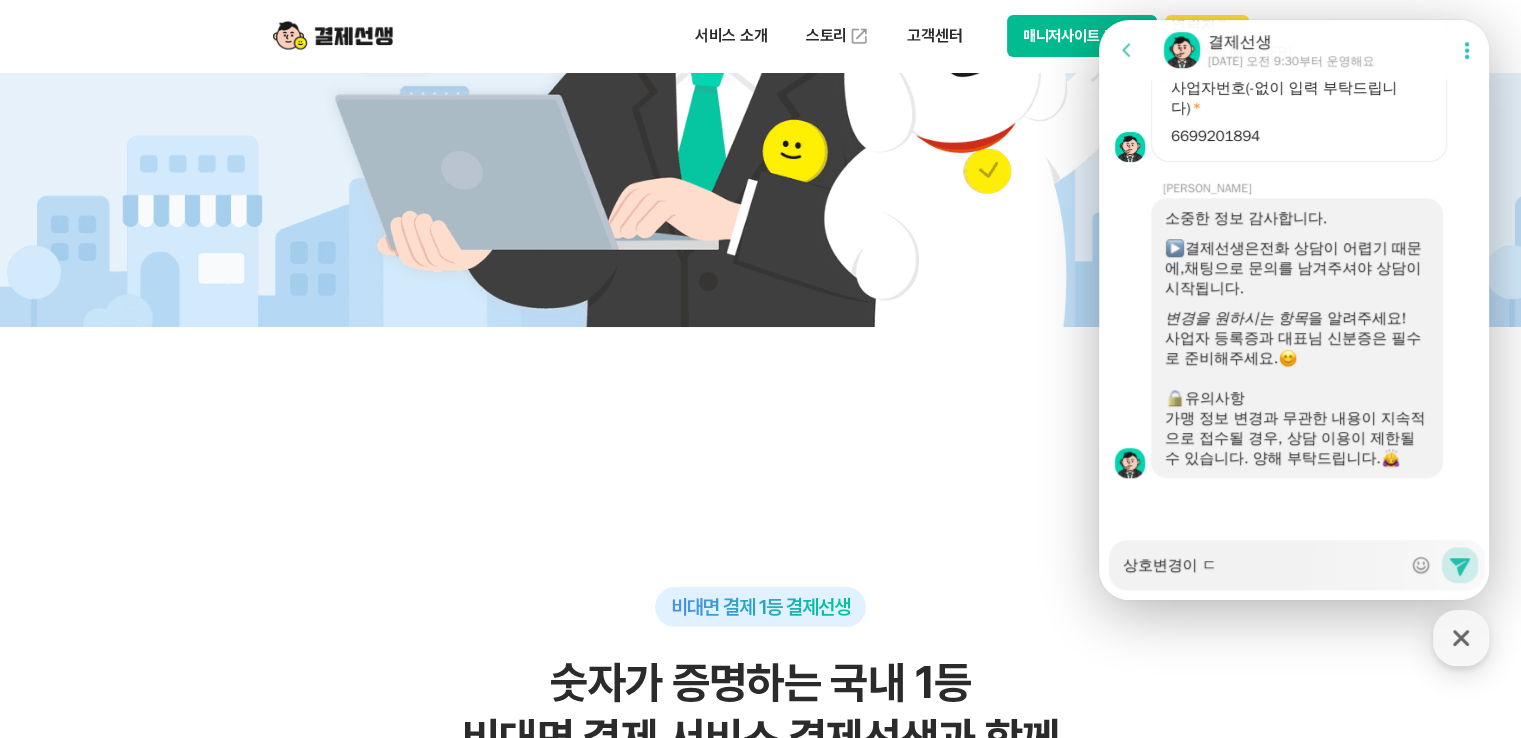 type on "x" 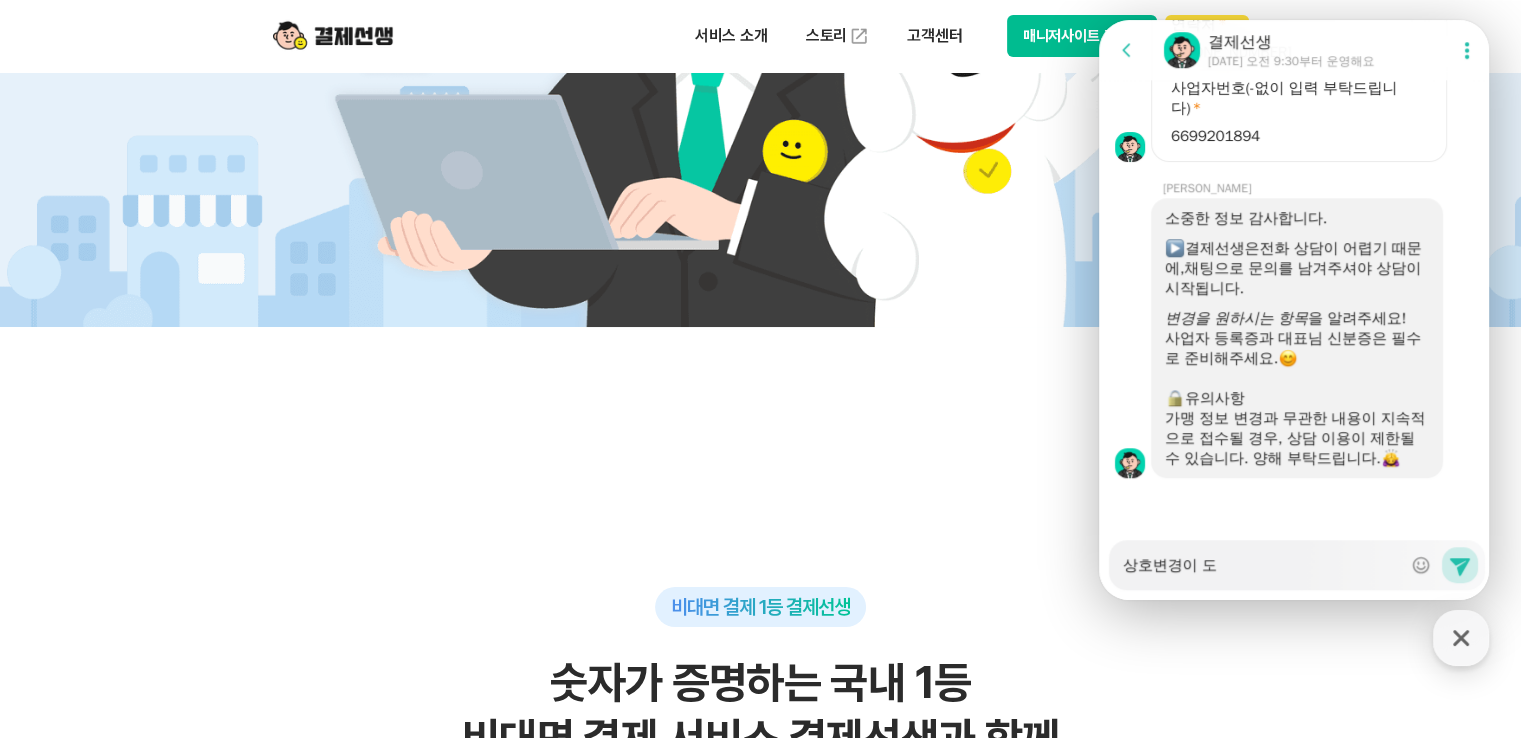 type on "x" 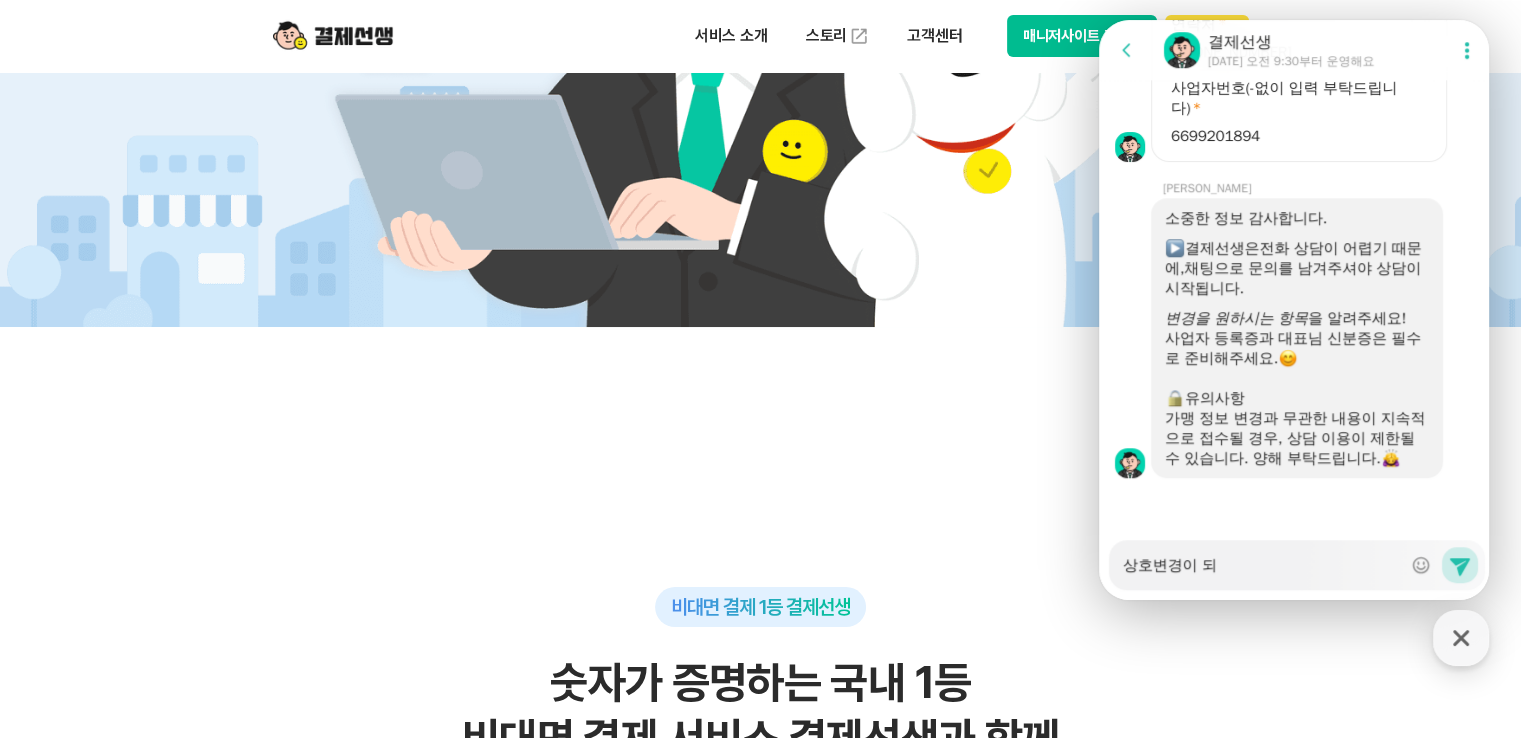 type on "x" 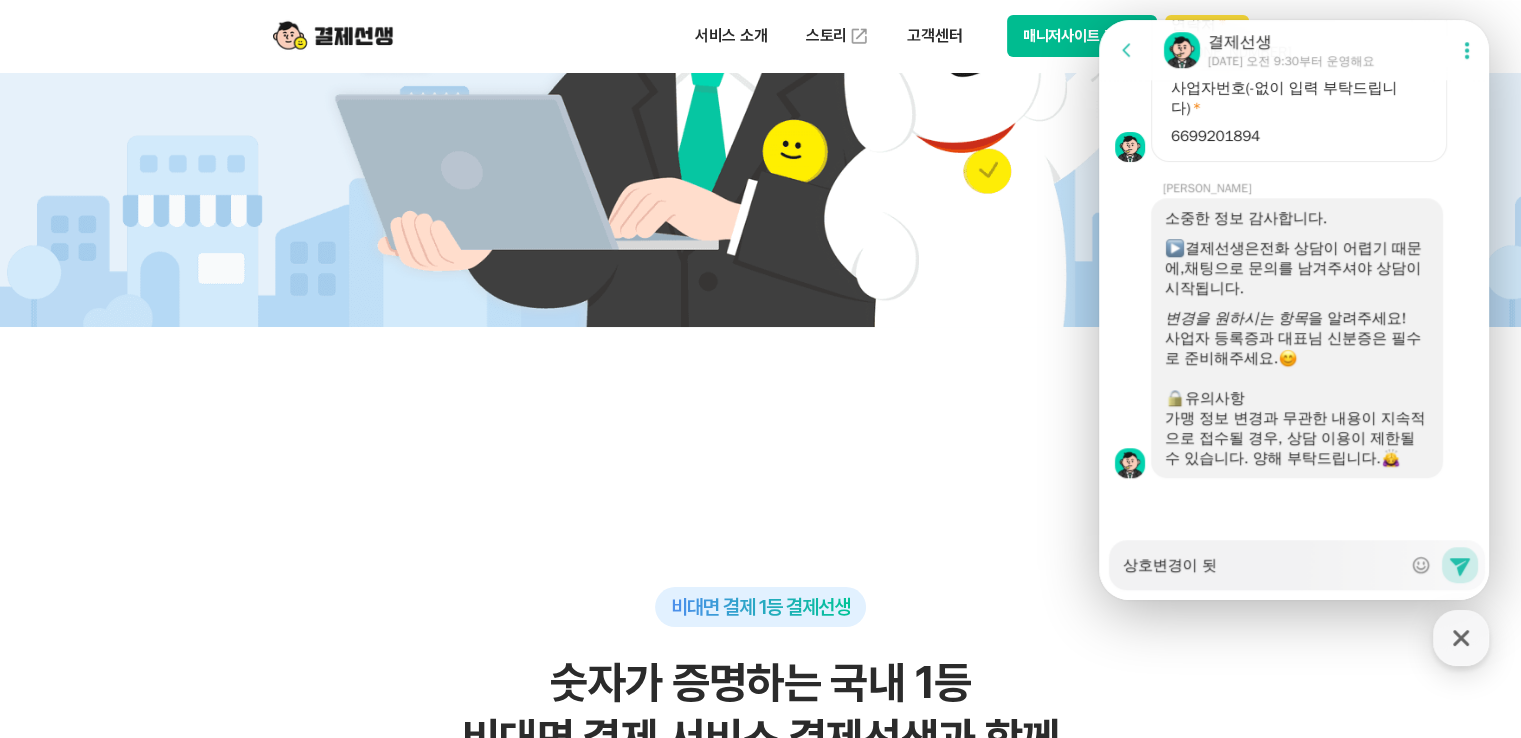 type on "x" 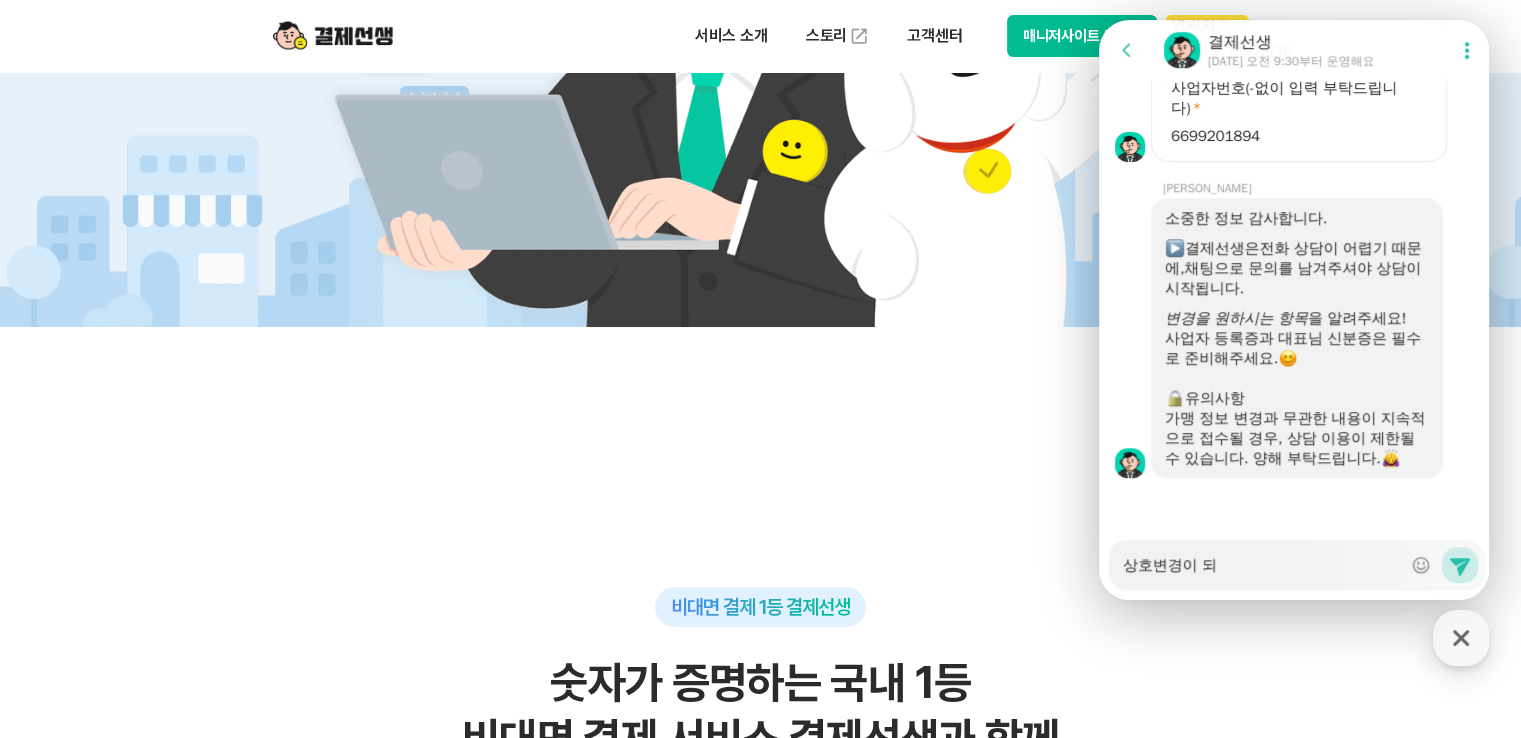 type on "x" 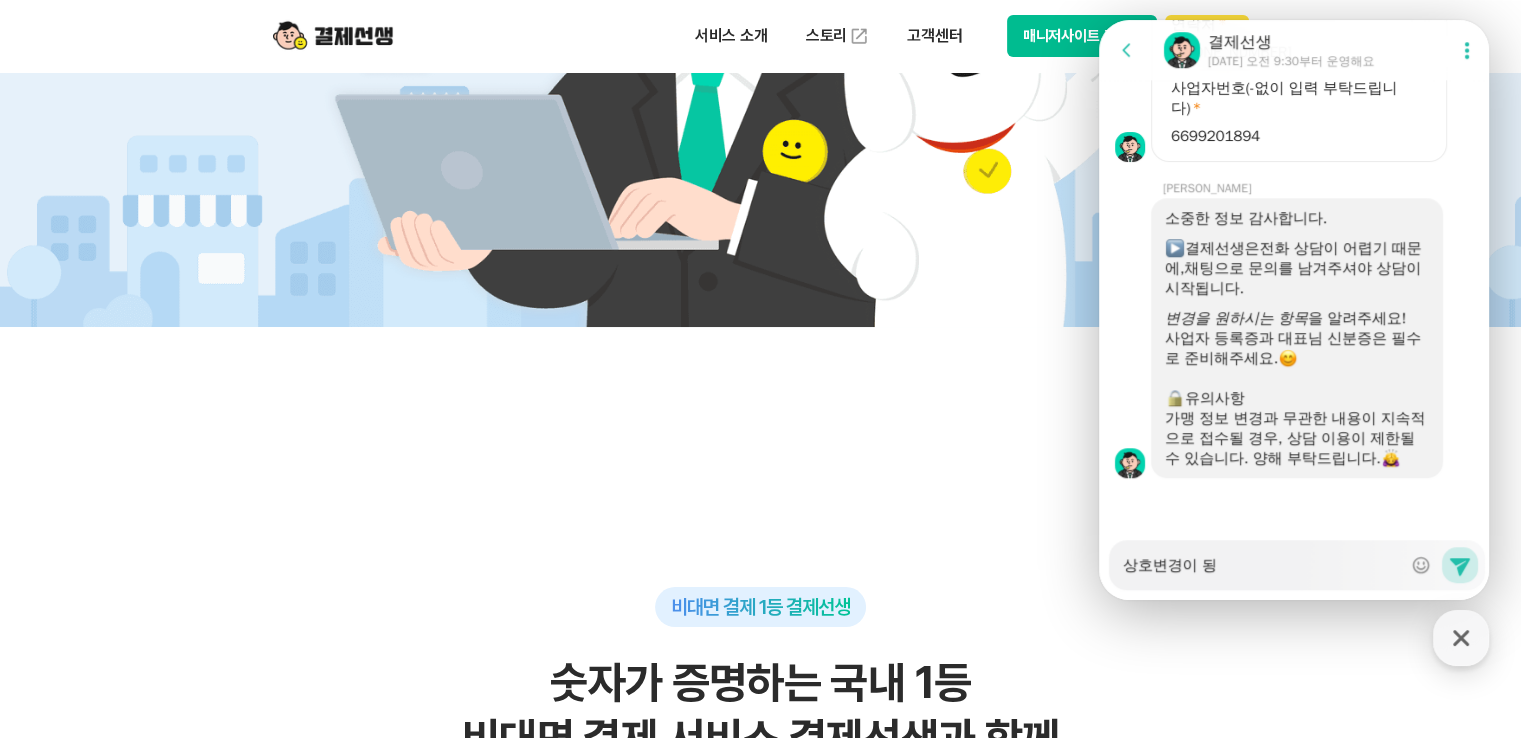 type on "x" 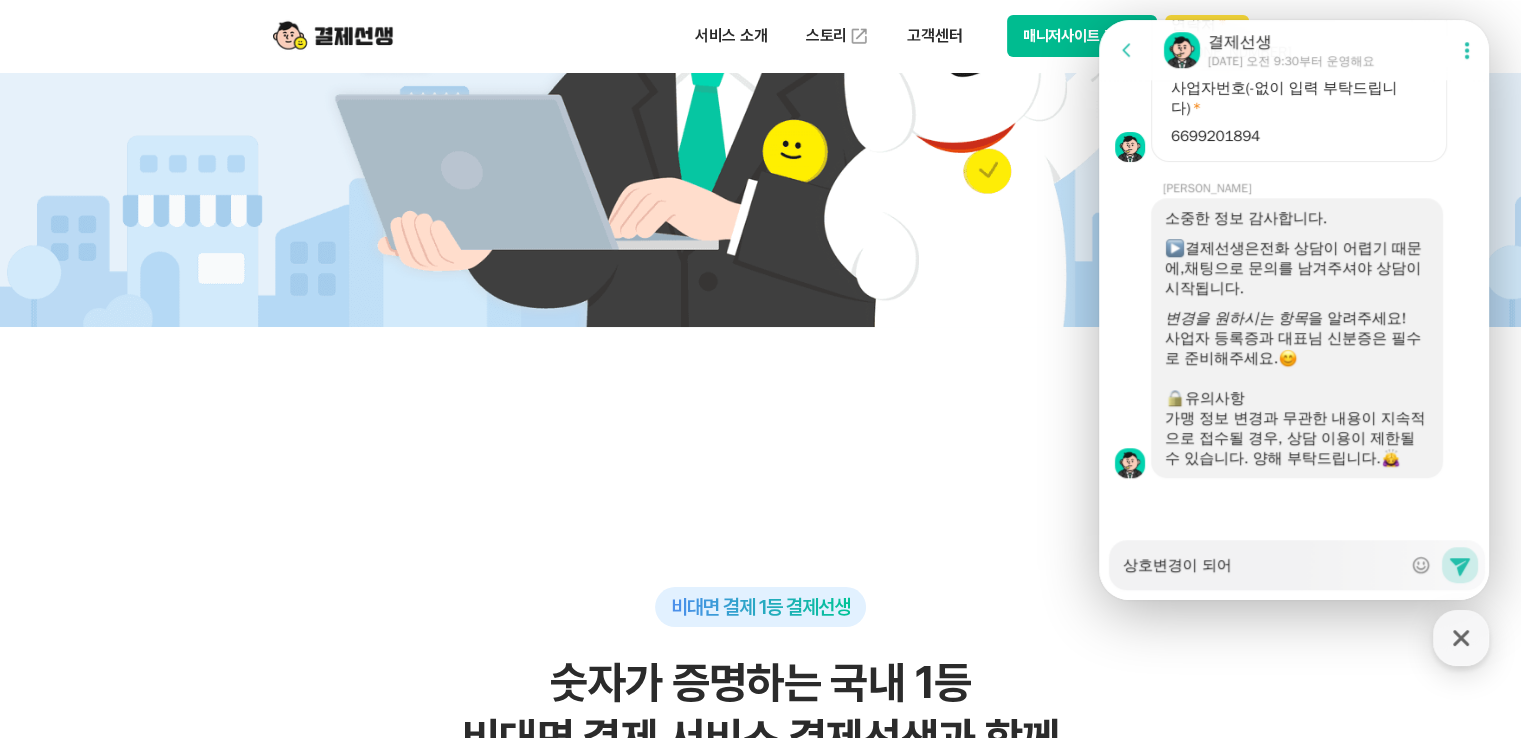 type on "x" 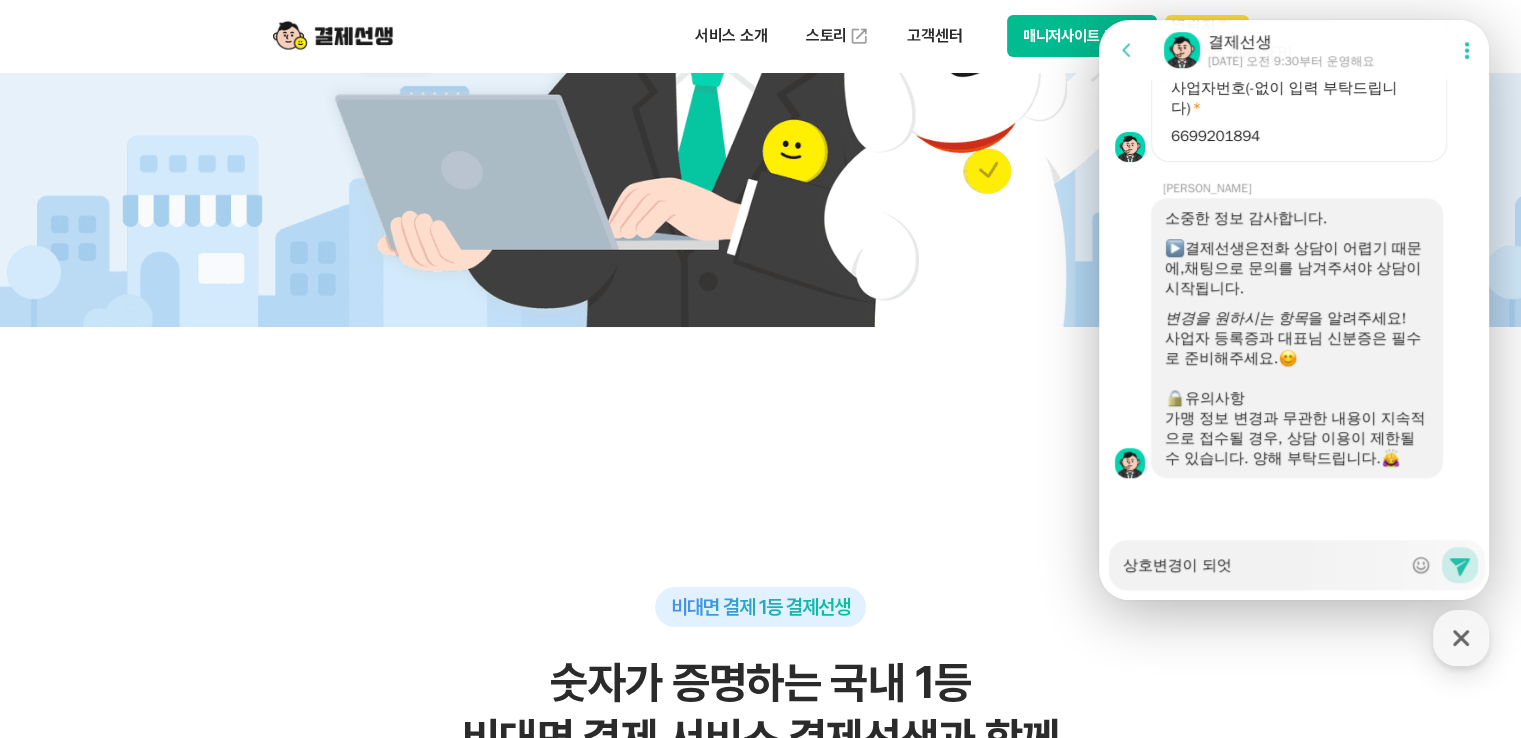 type on "상호변경이 되어서" 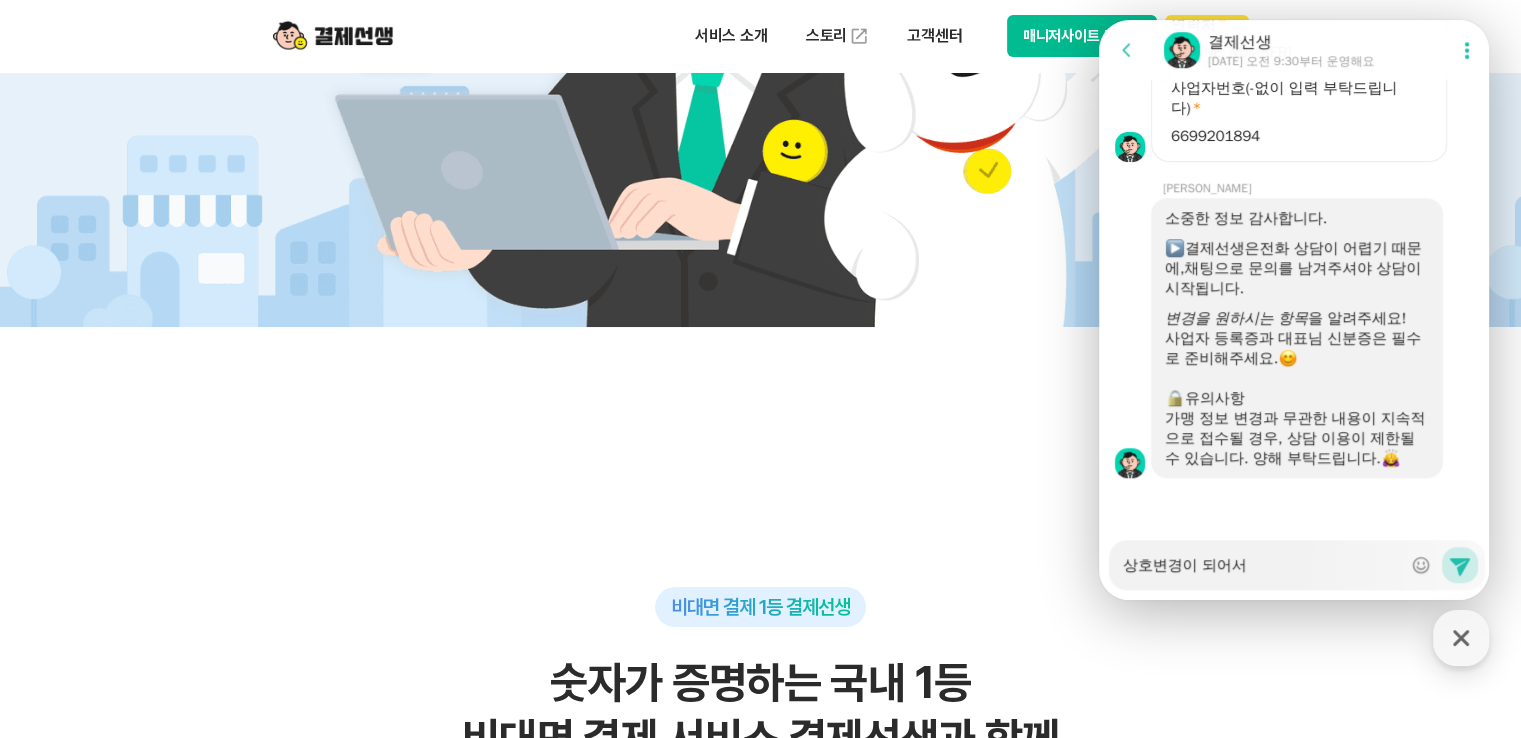 type on "x" 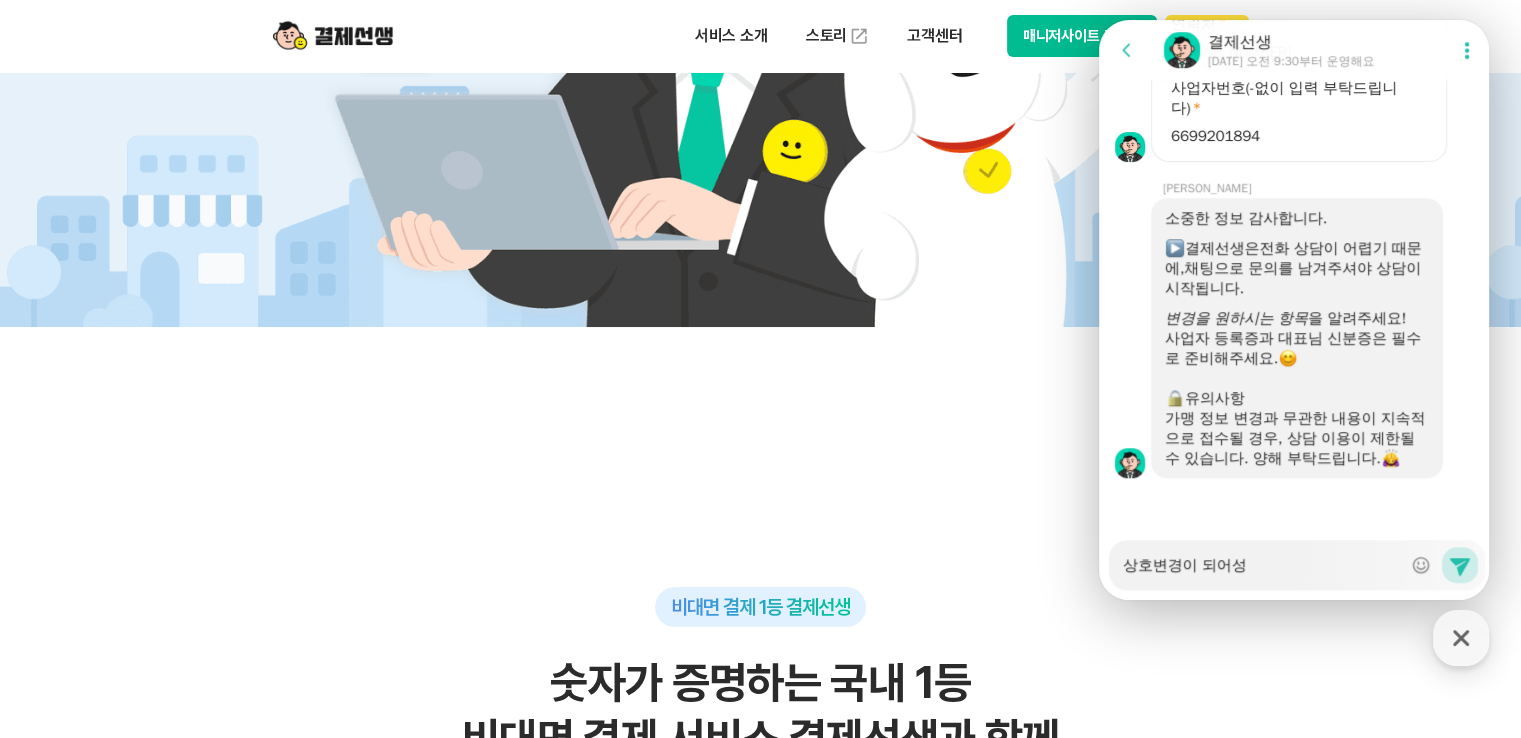 type on "x" 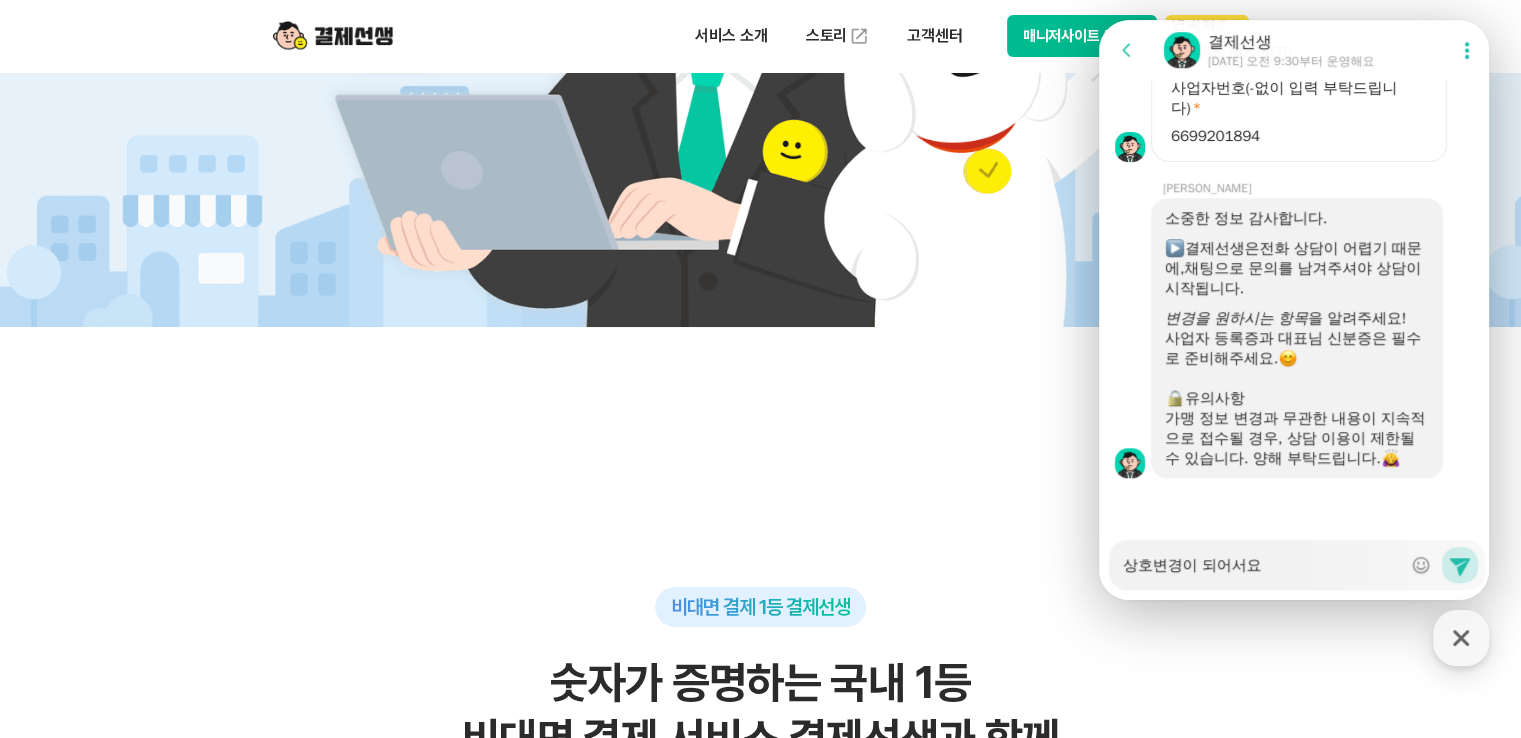 type on "x" 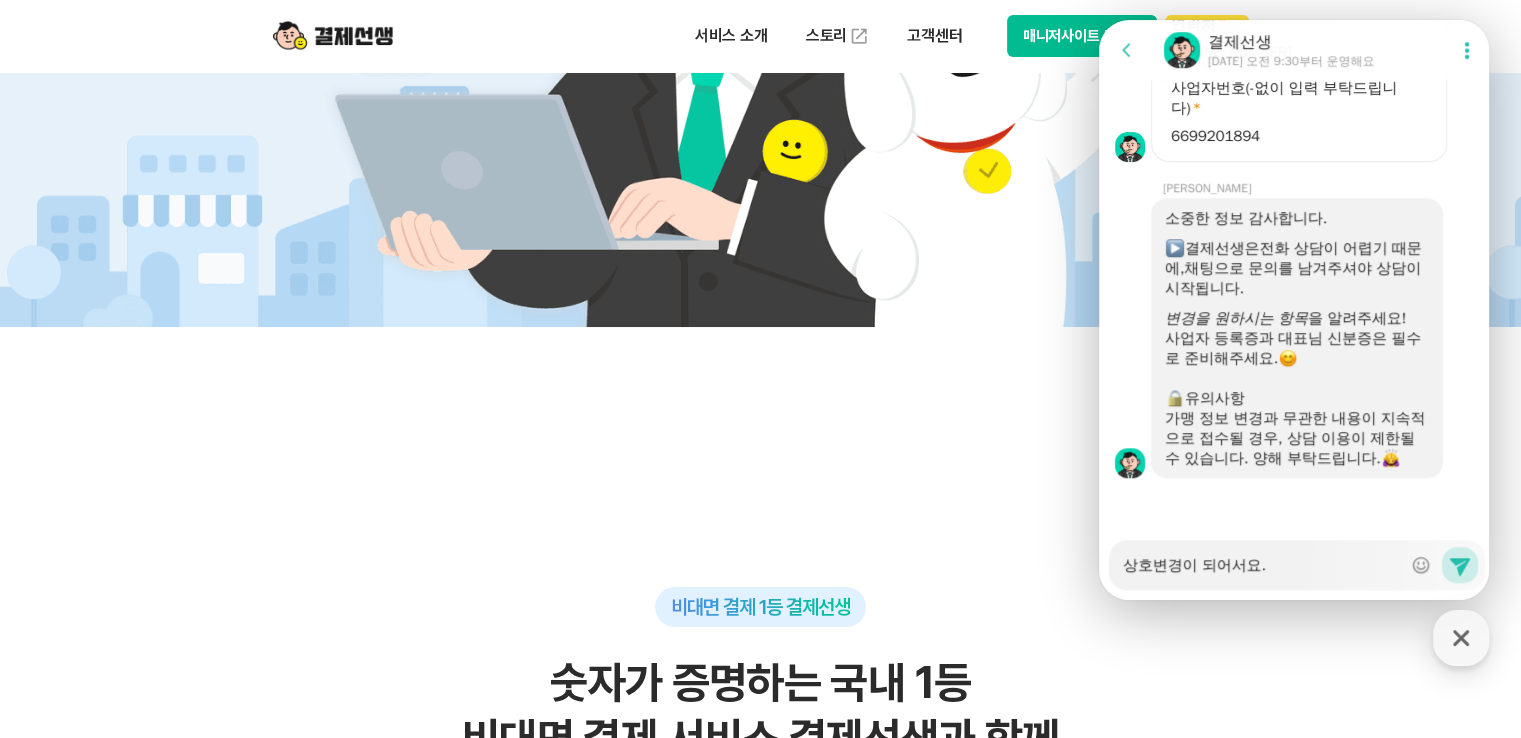 type on "x" 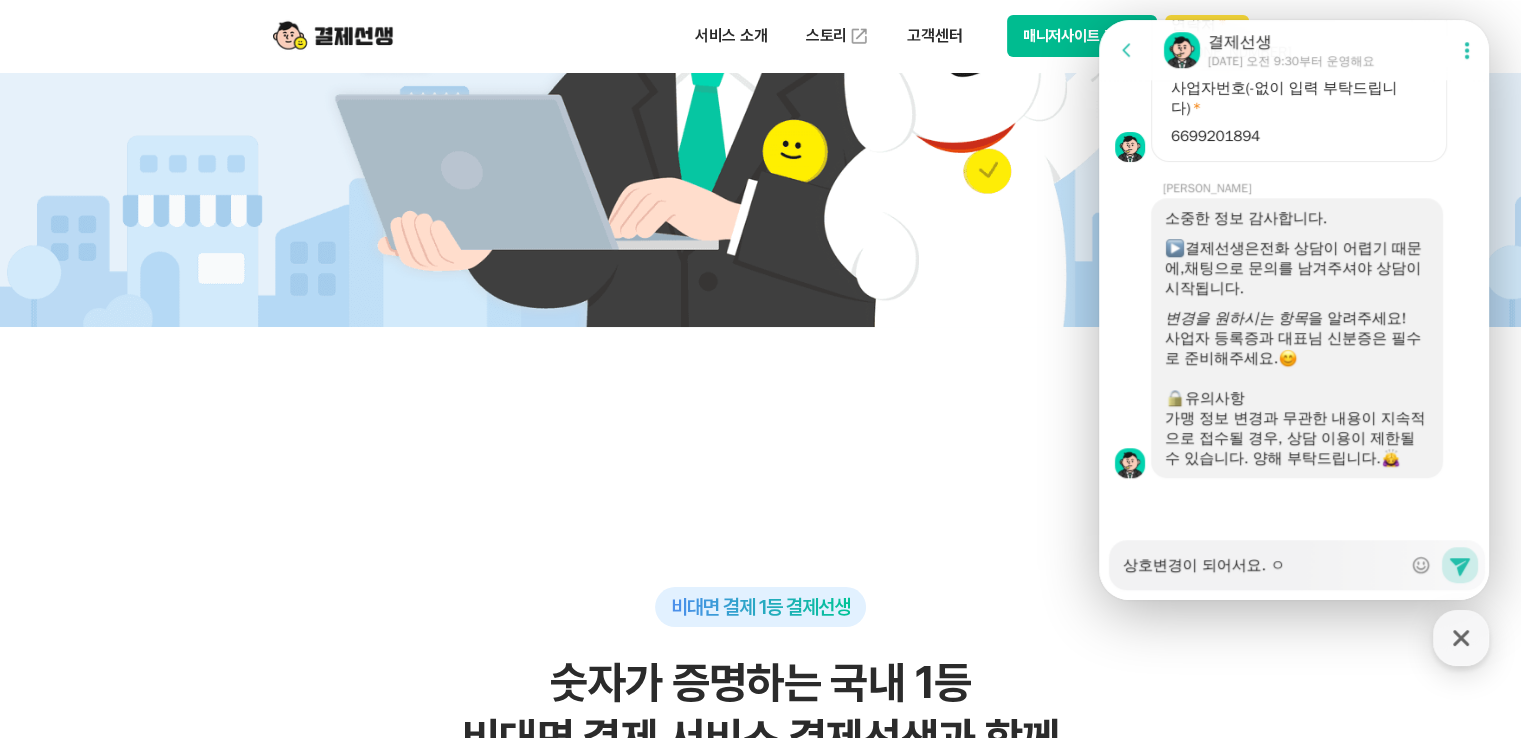 type on "x" 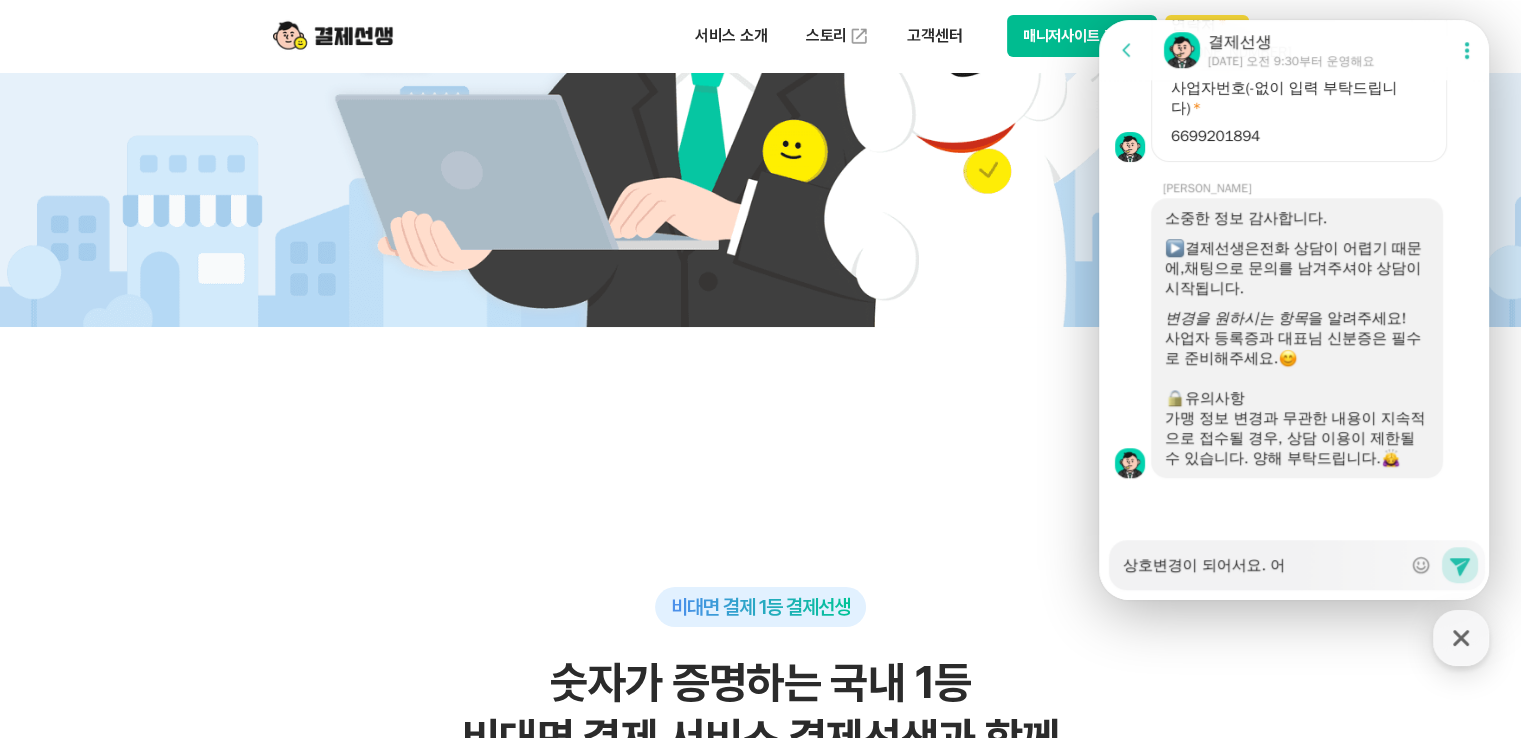 type on "x" 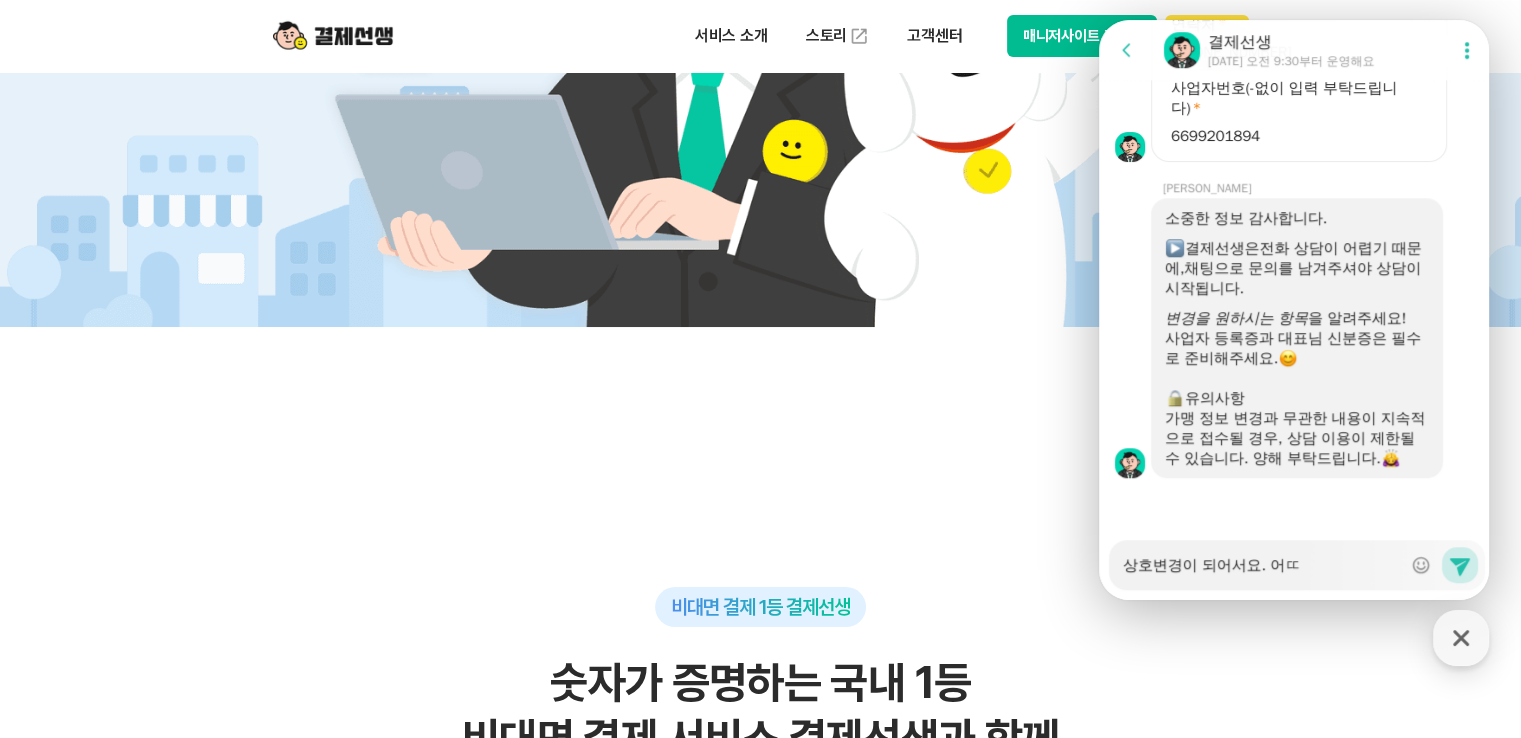 type on "x" 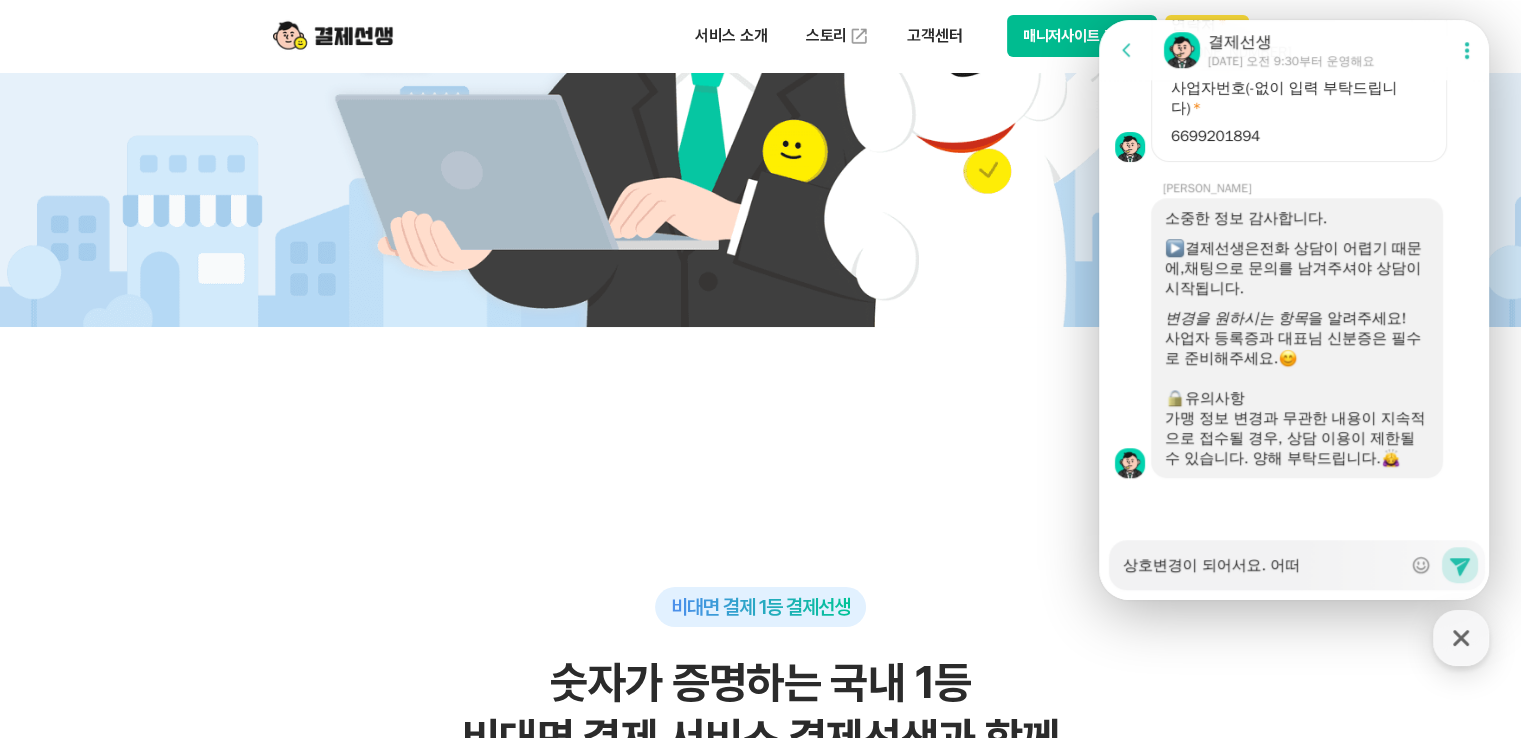 type on "x" 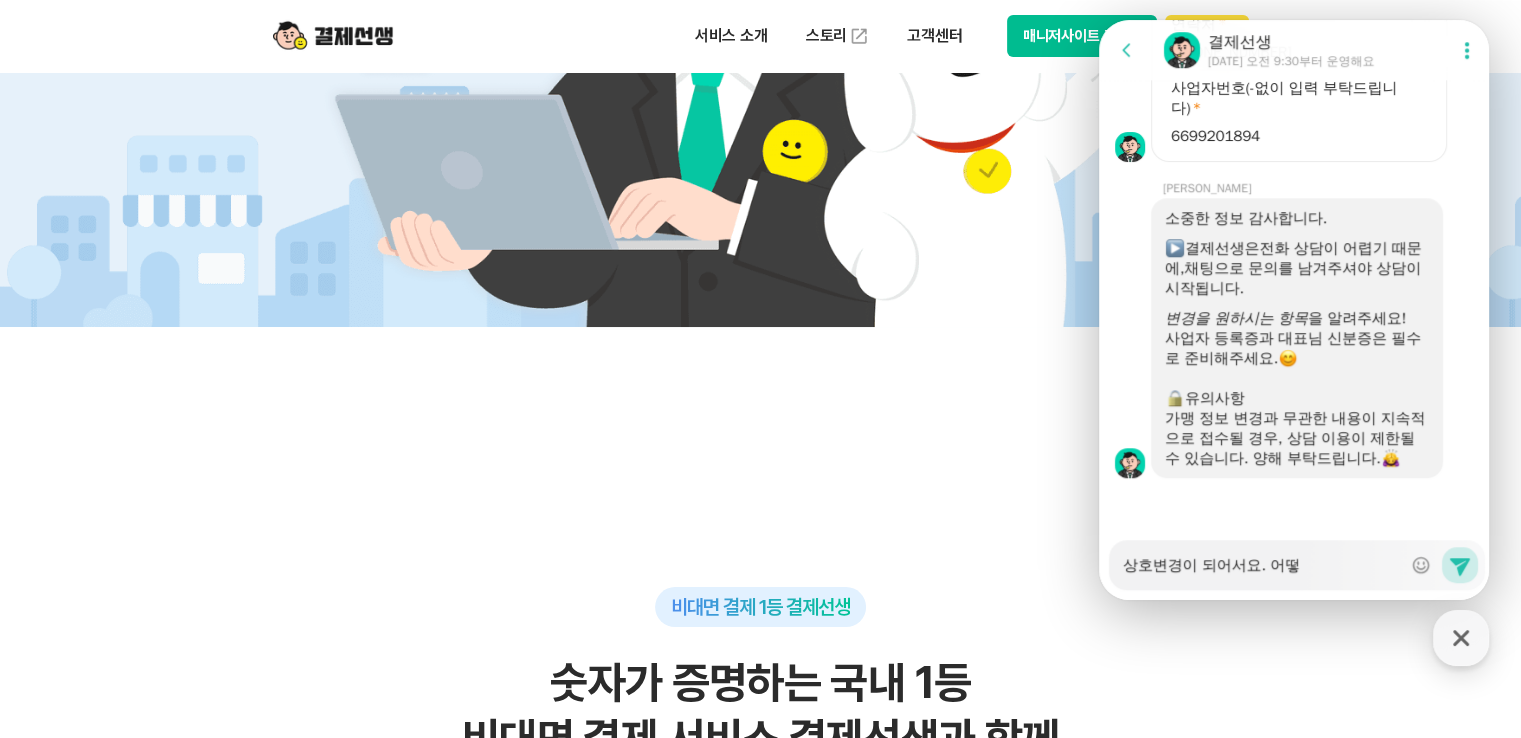 type on "x" 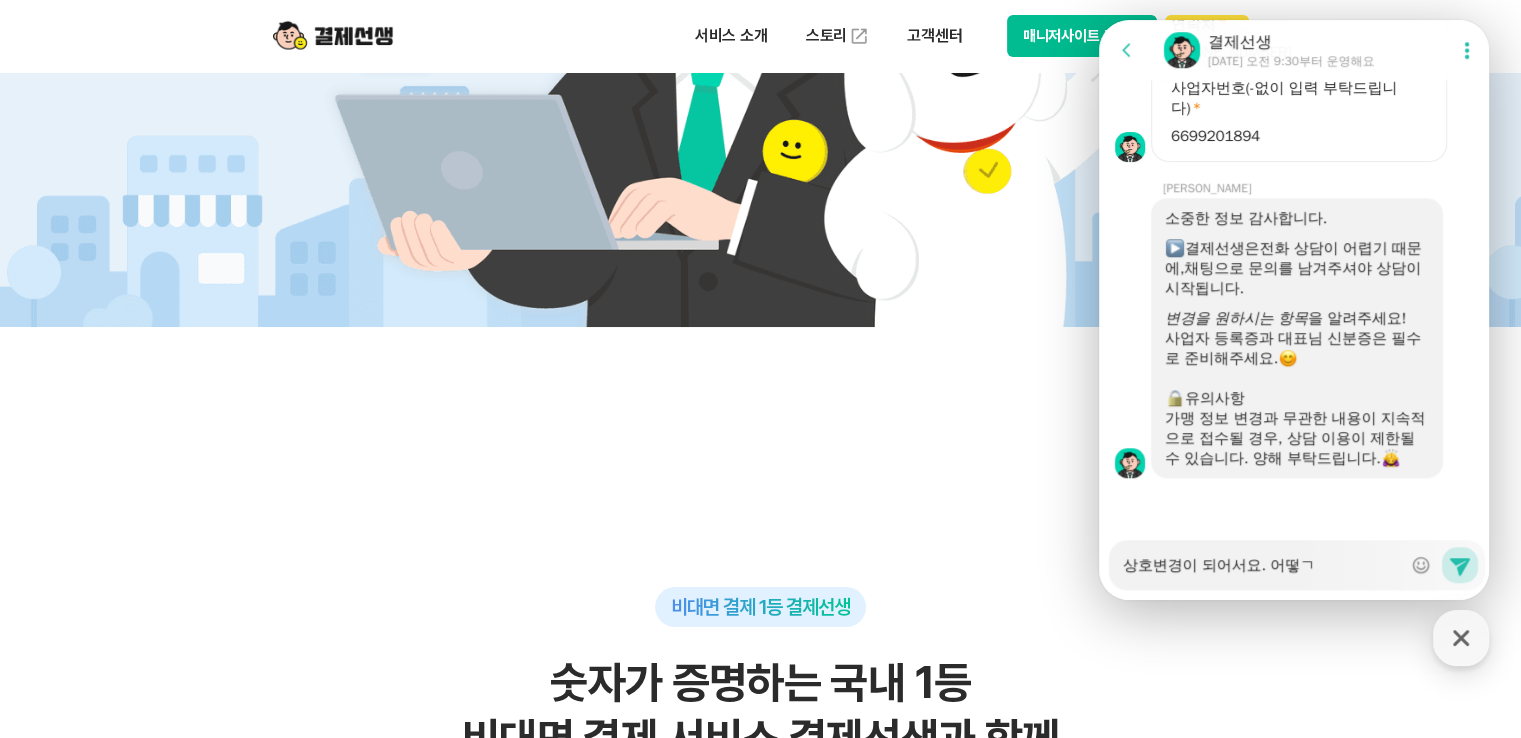 type on "x" 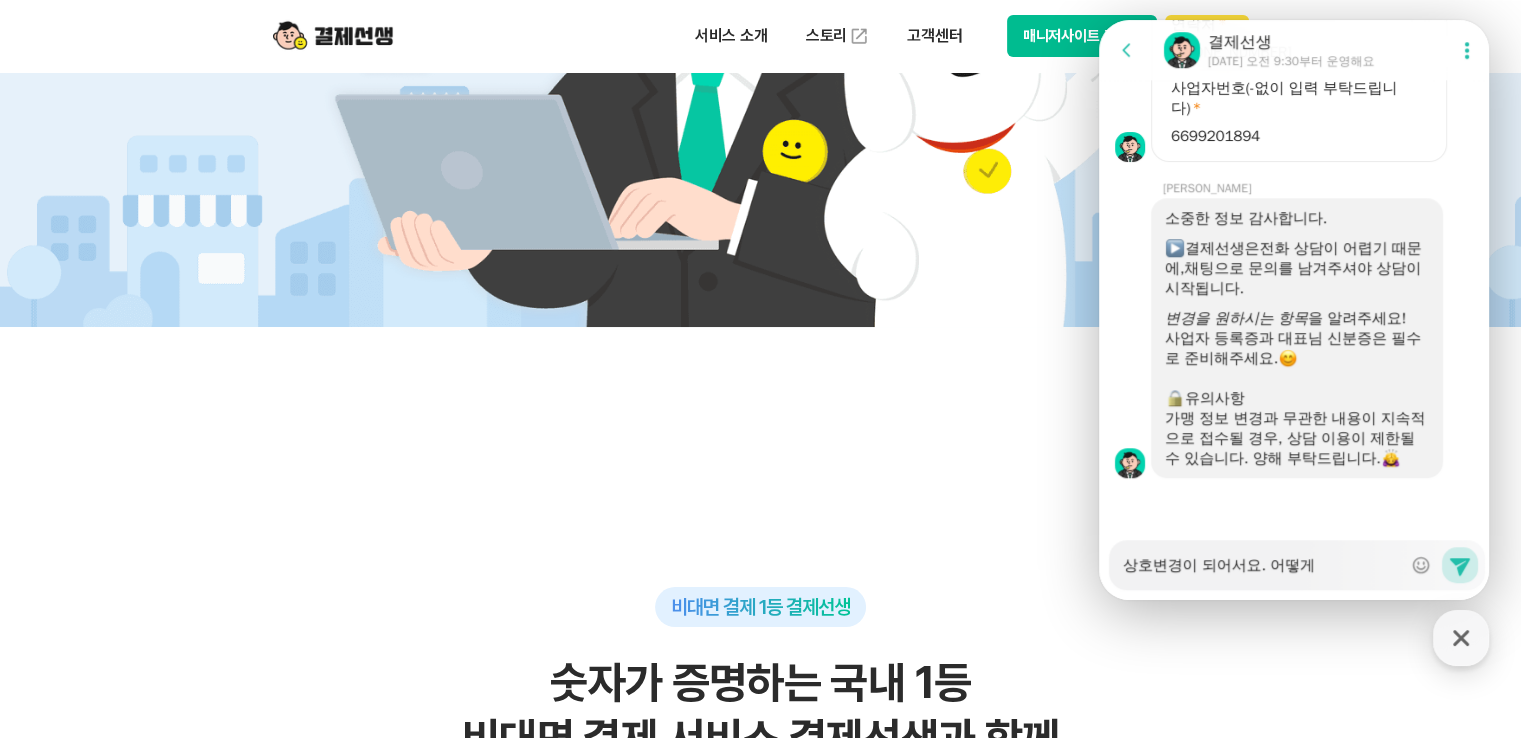 type on "상호변경이 되어서요. 어떻게" 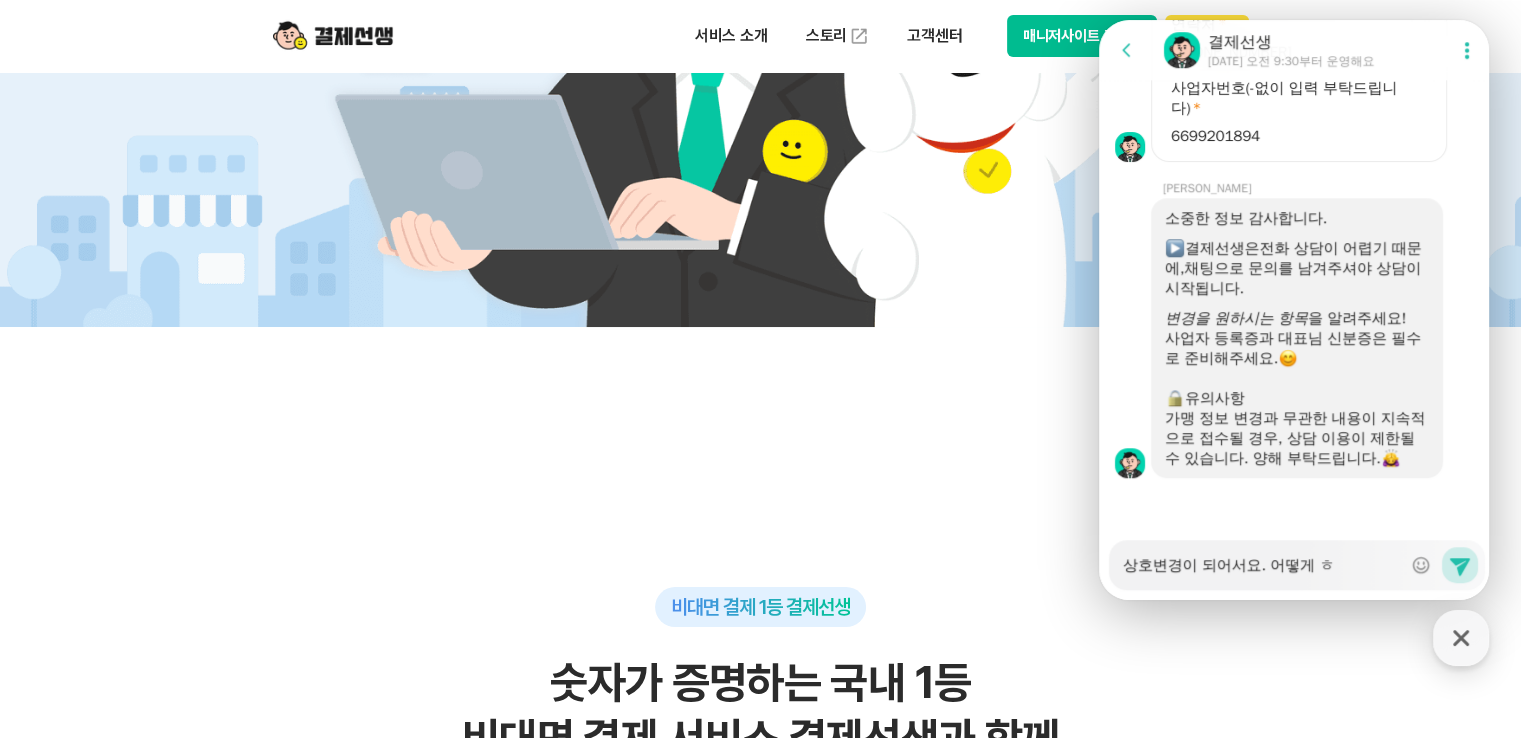 type on "x" 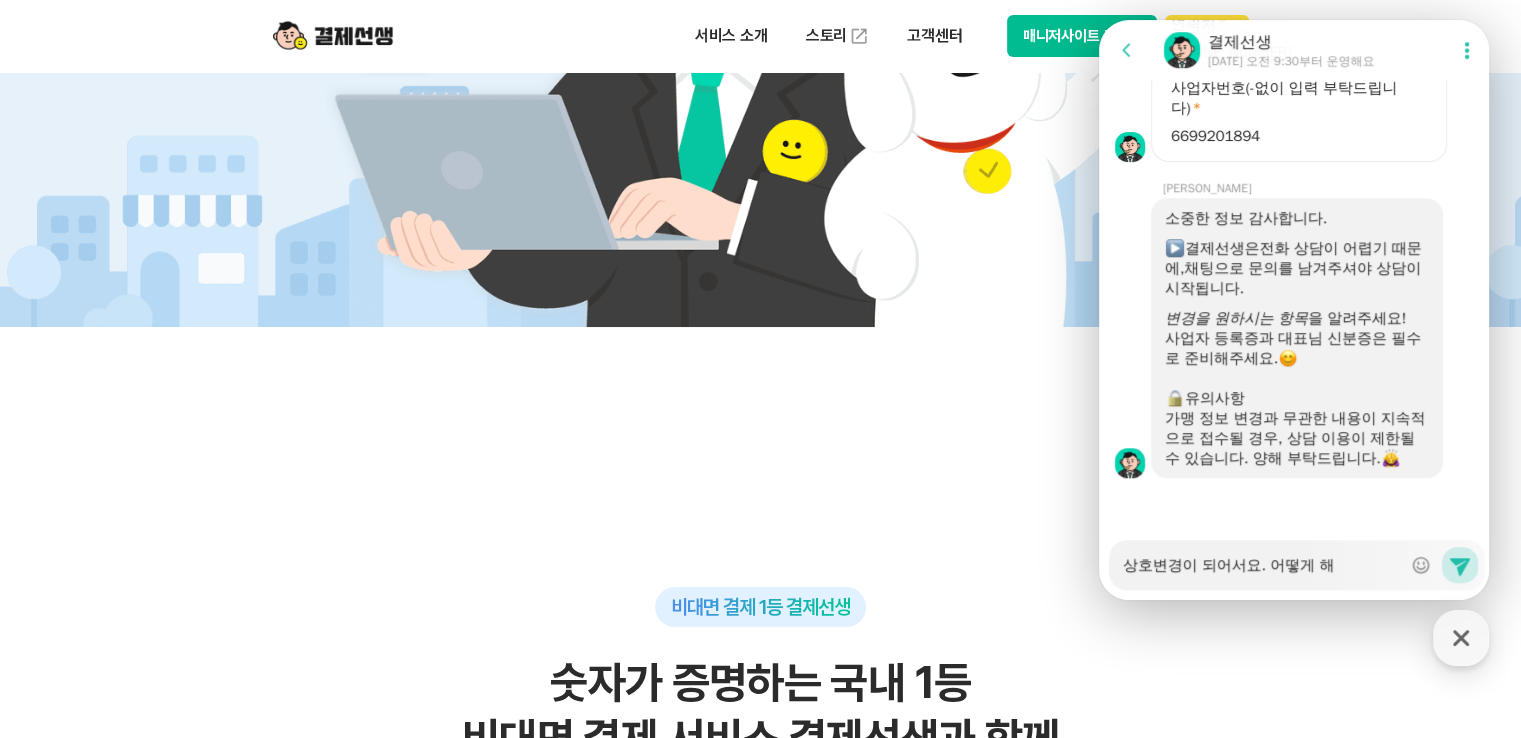type on "x" 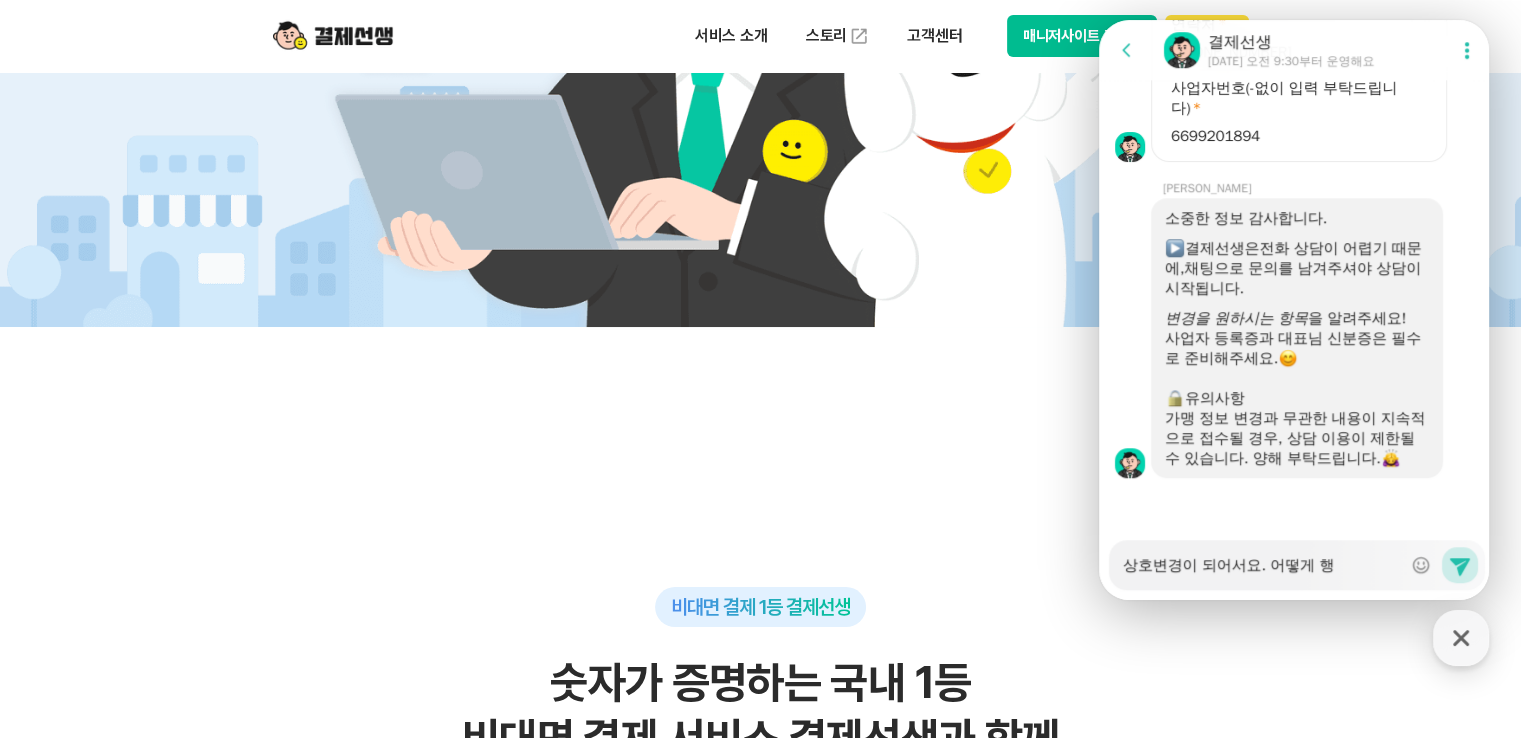type on "x" 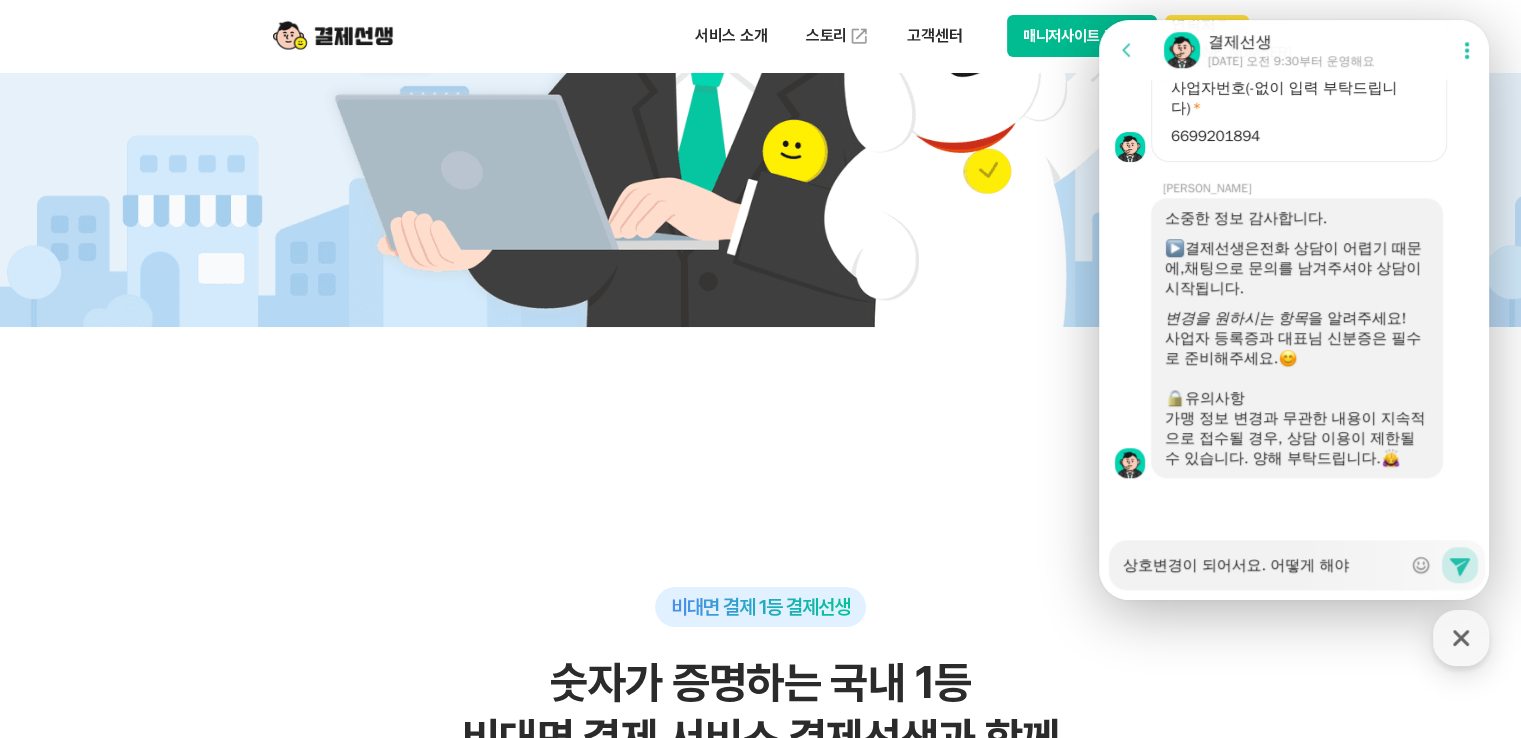 type on "x" 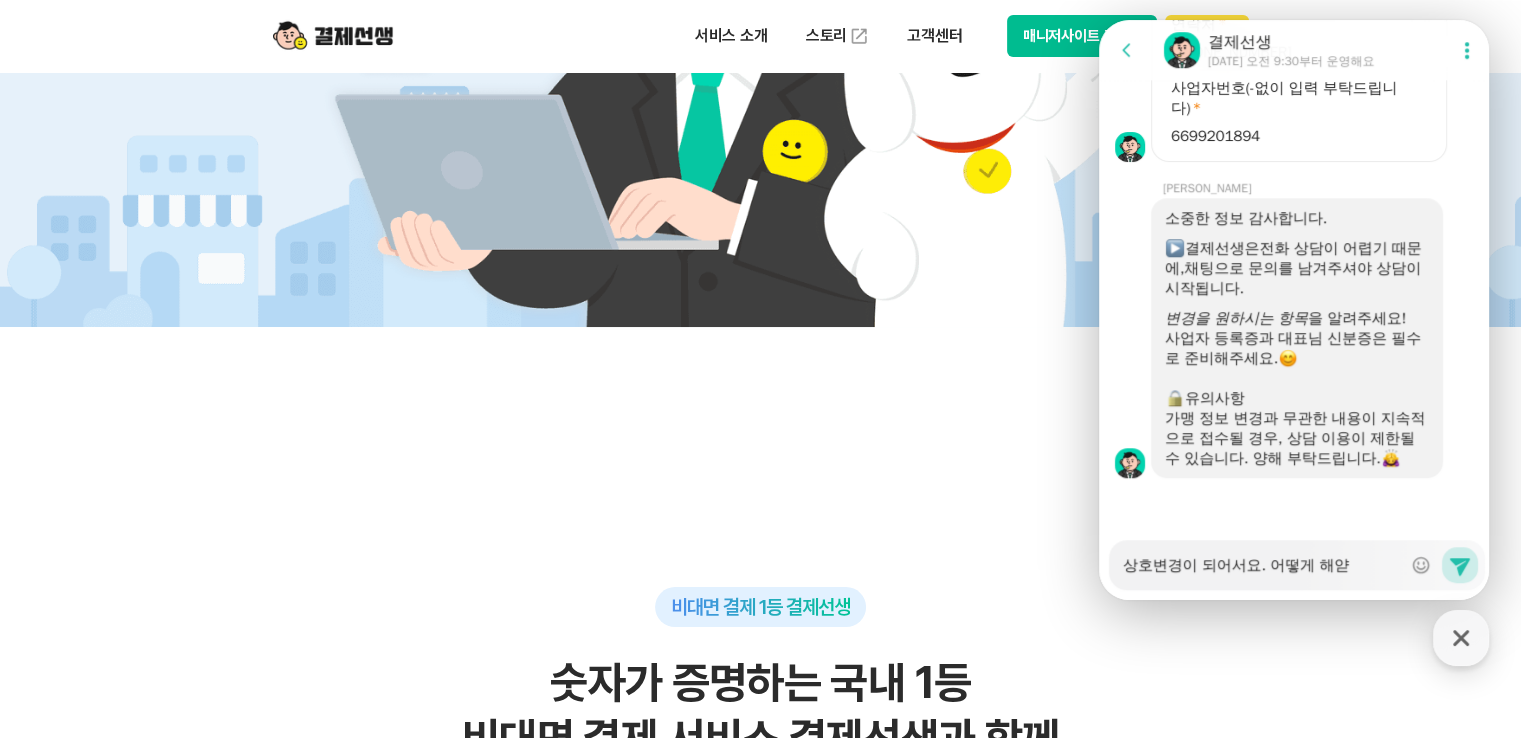 type on "x" 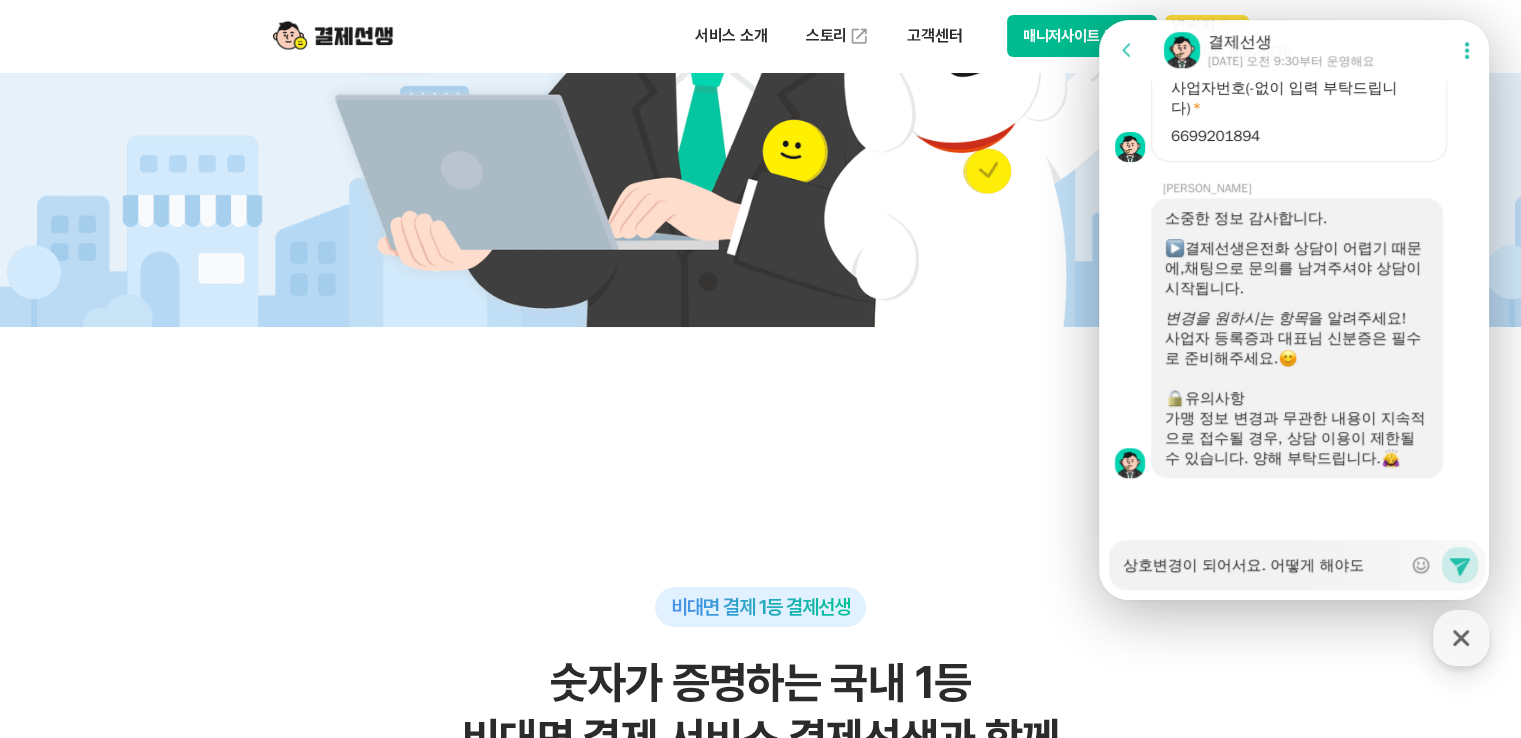 type on "x" 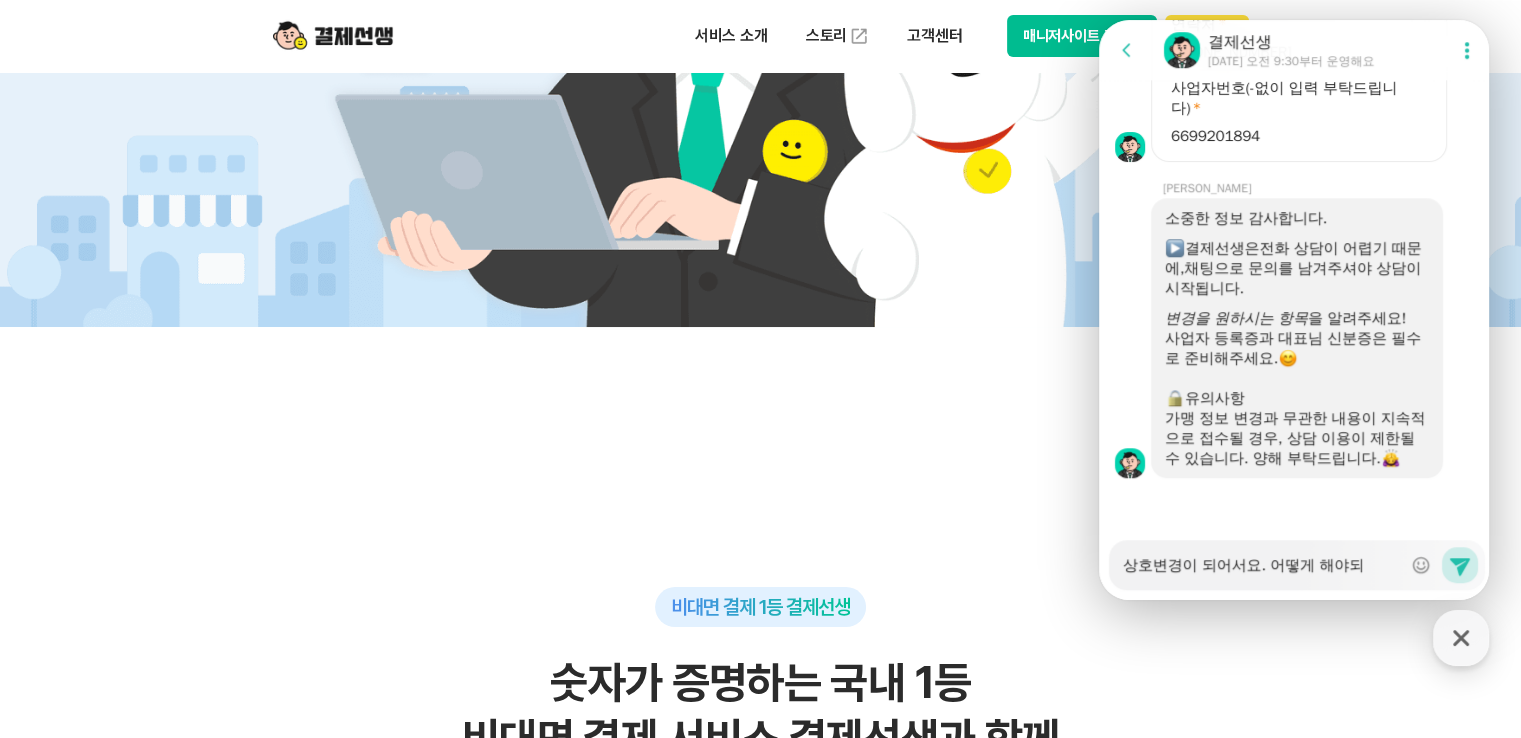 type on "x" 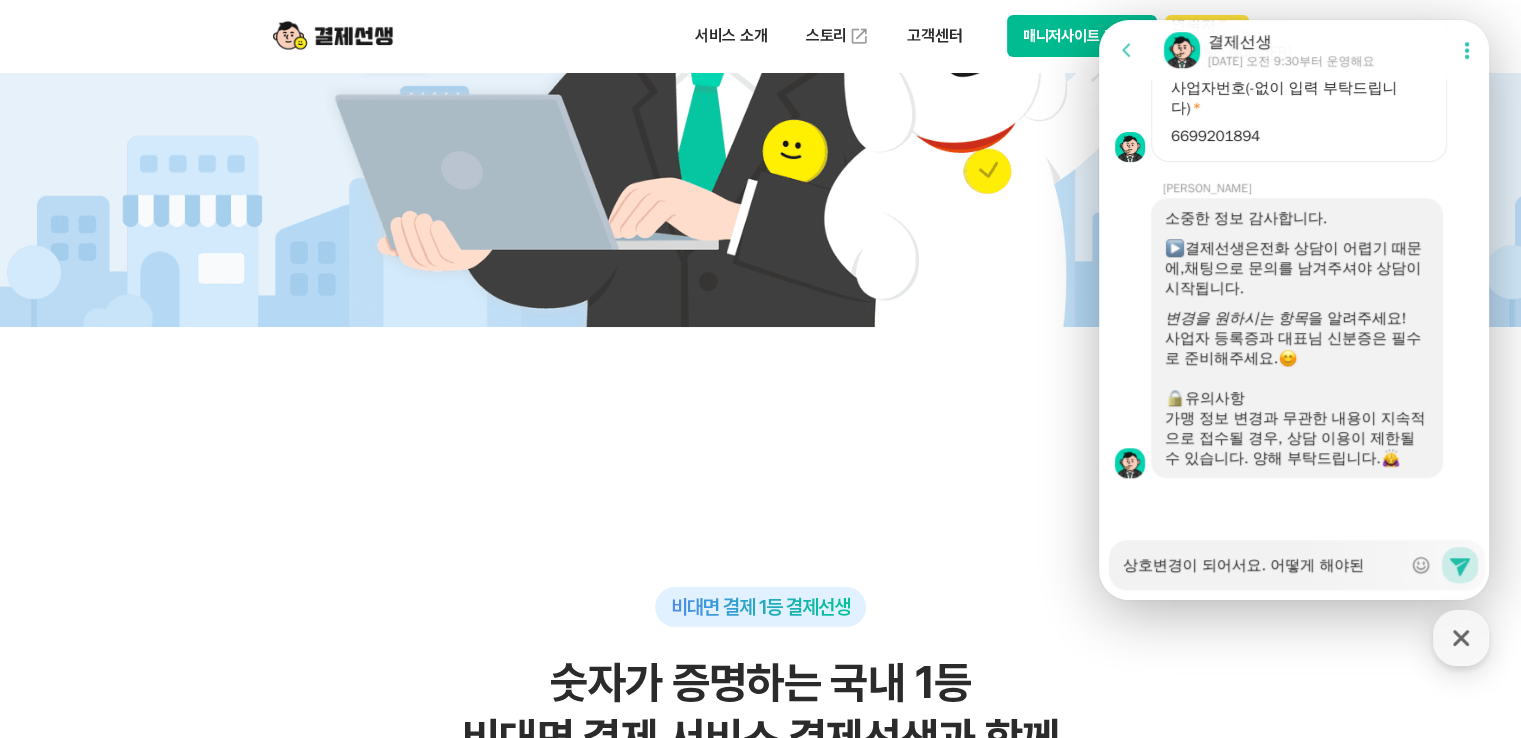 type on "x" 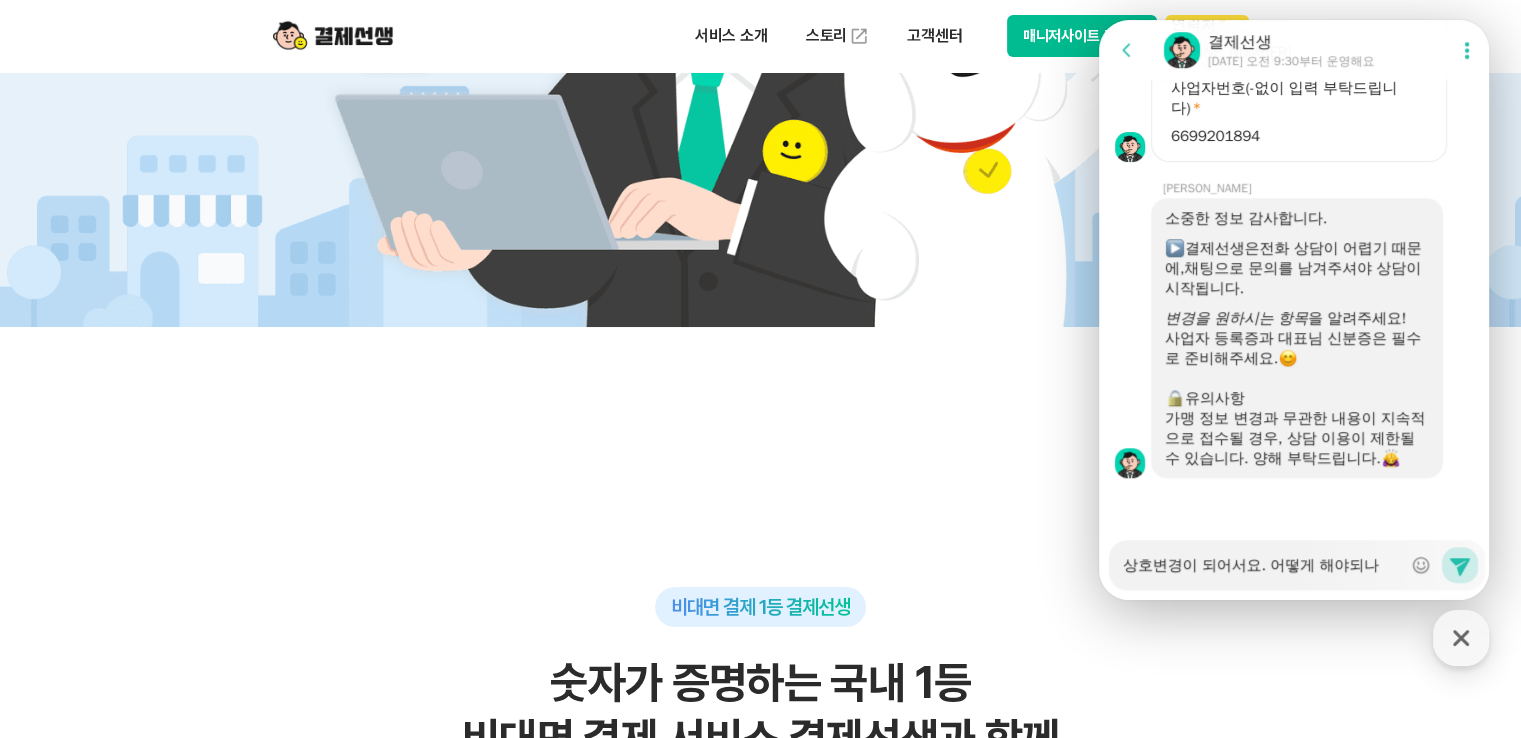type on "x" 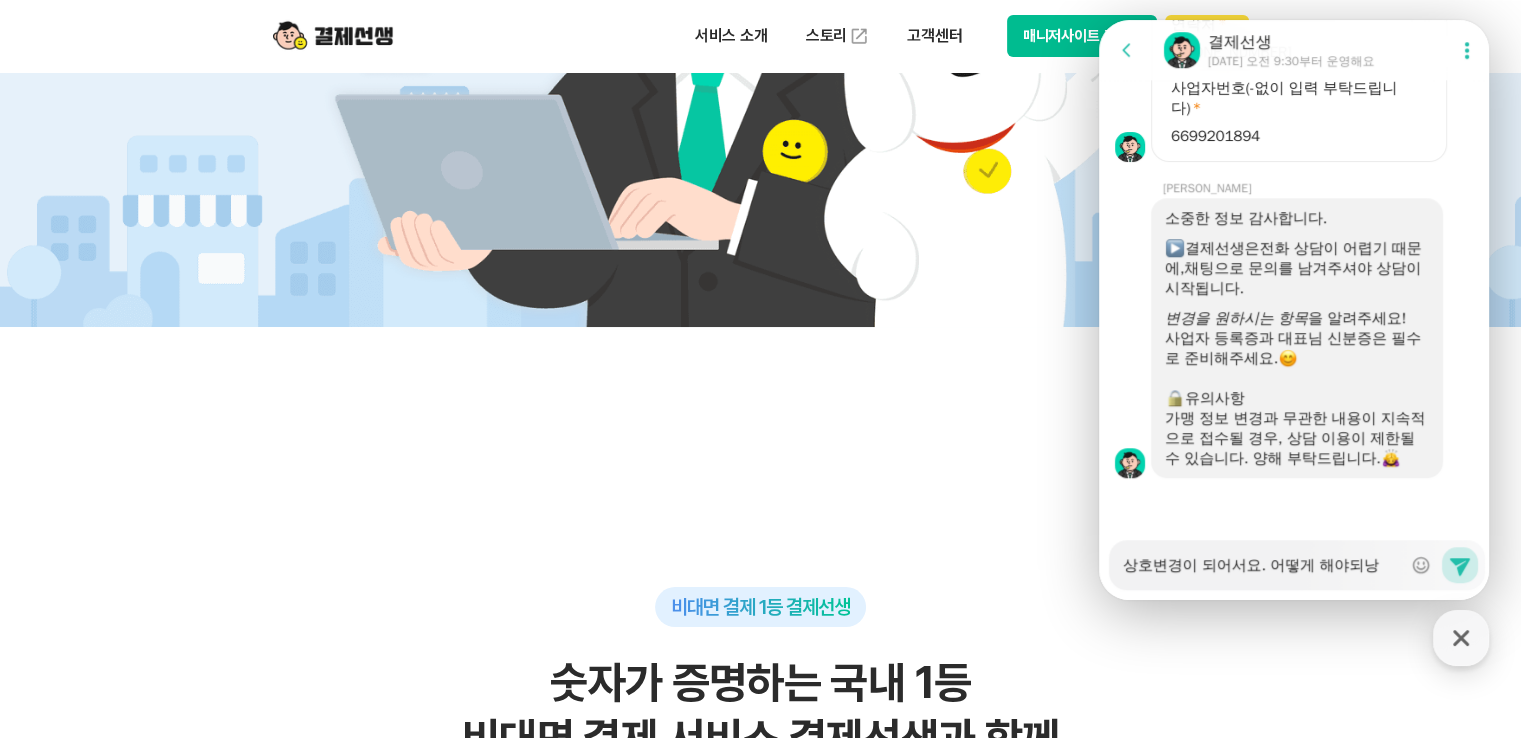 type on "x" 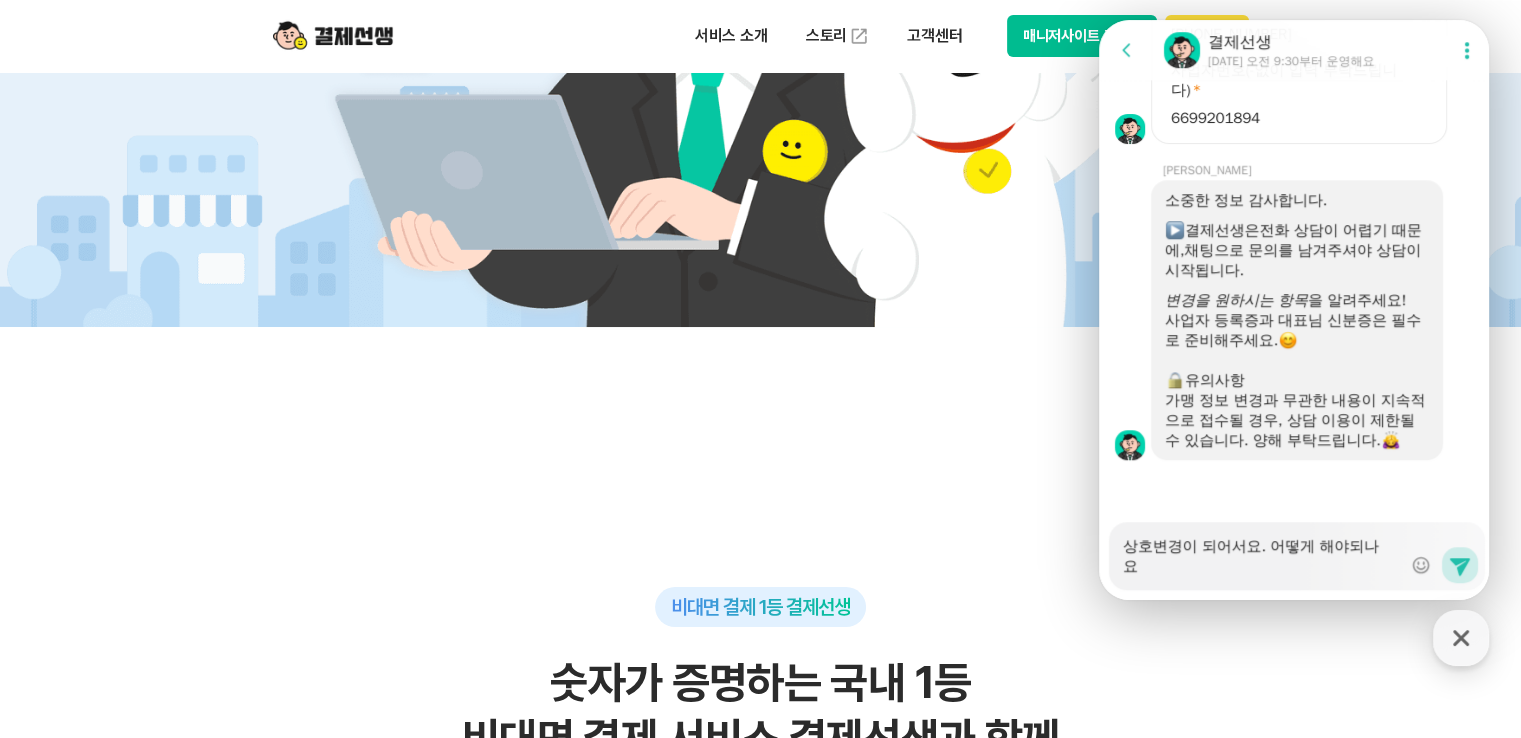 scroll, scrollTop: 1344, scrollLeft: 0, axis: vertical 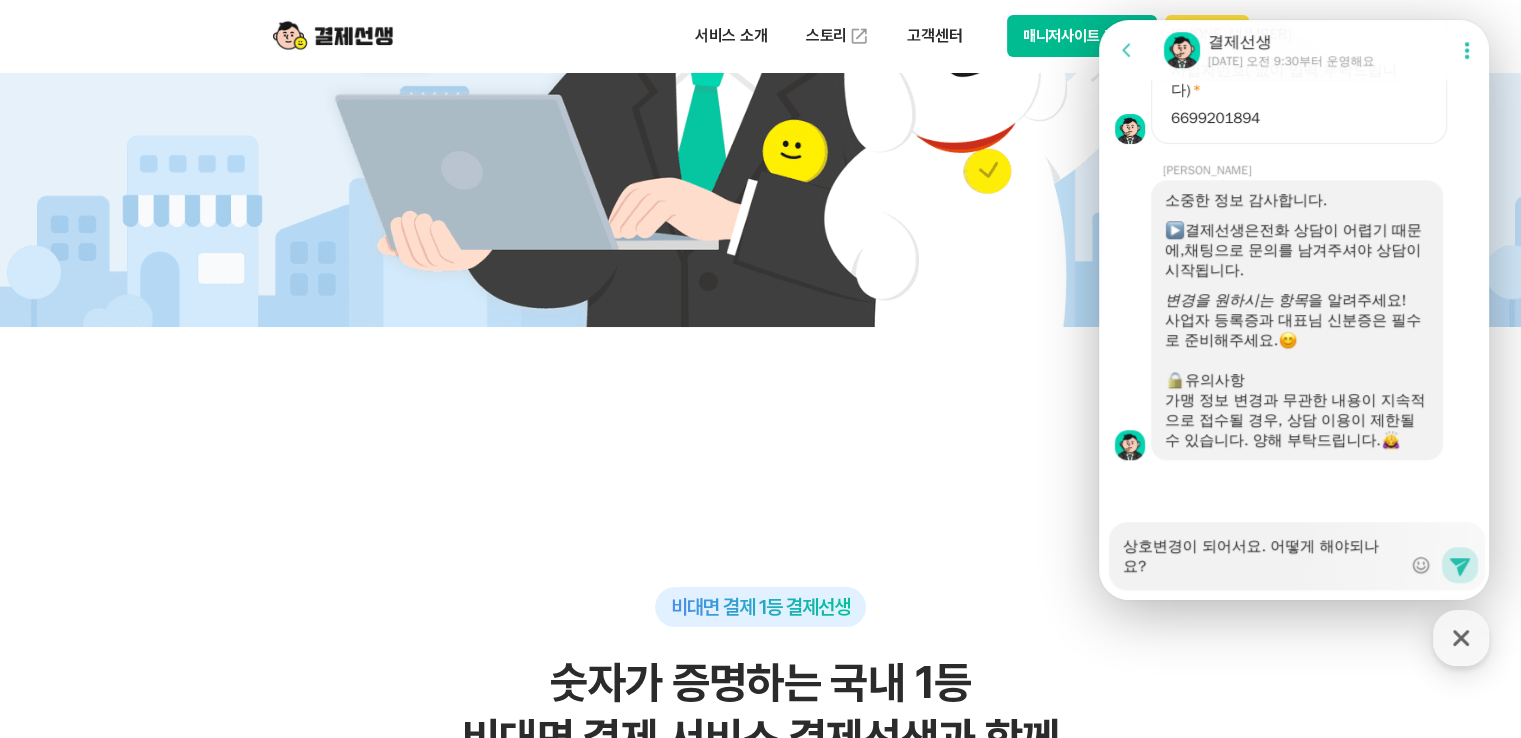 type on "x" 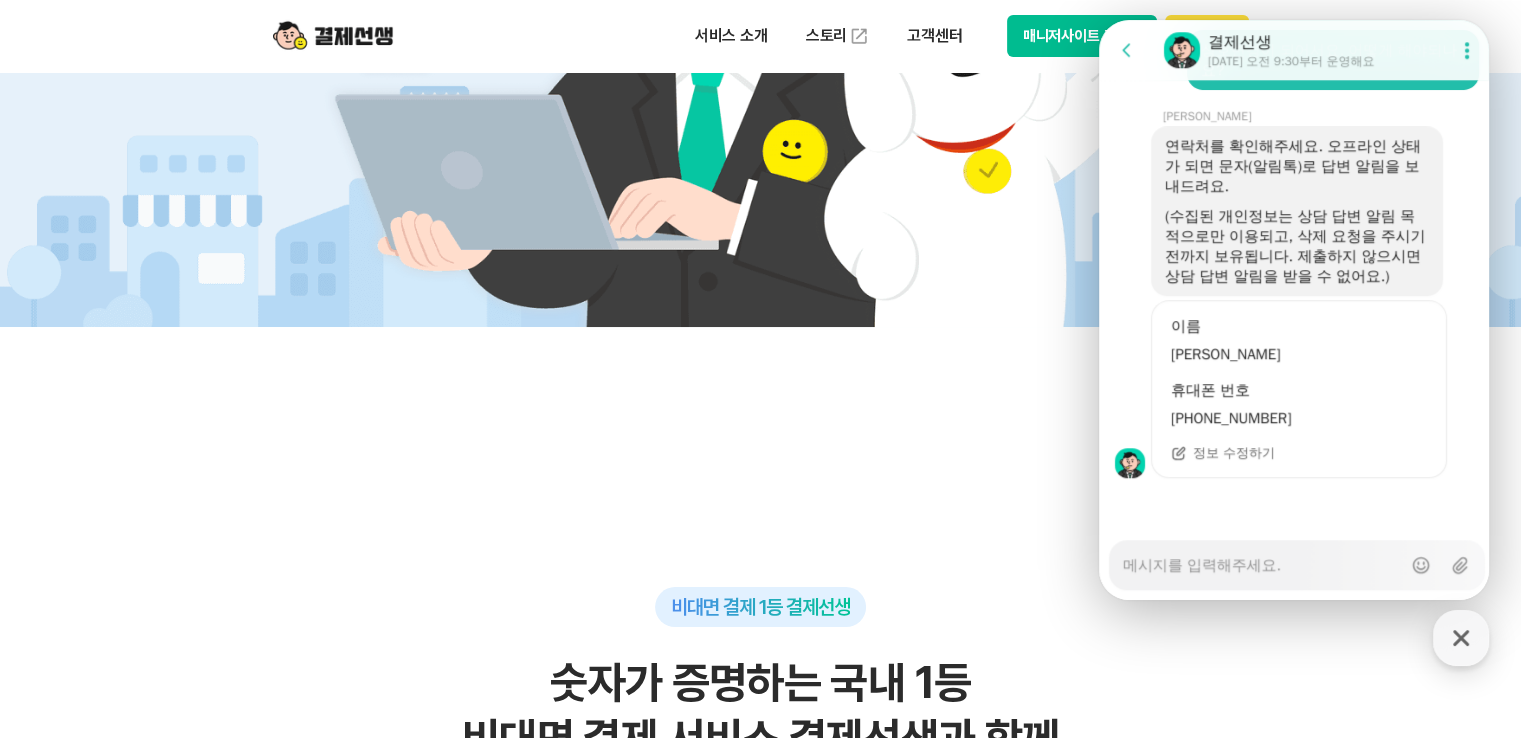 scroll, scrollTop: 1754, scrollLeft: 0, axis: vertical 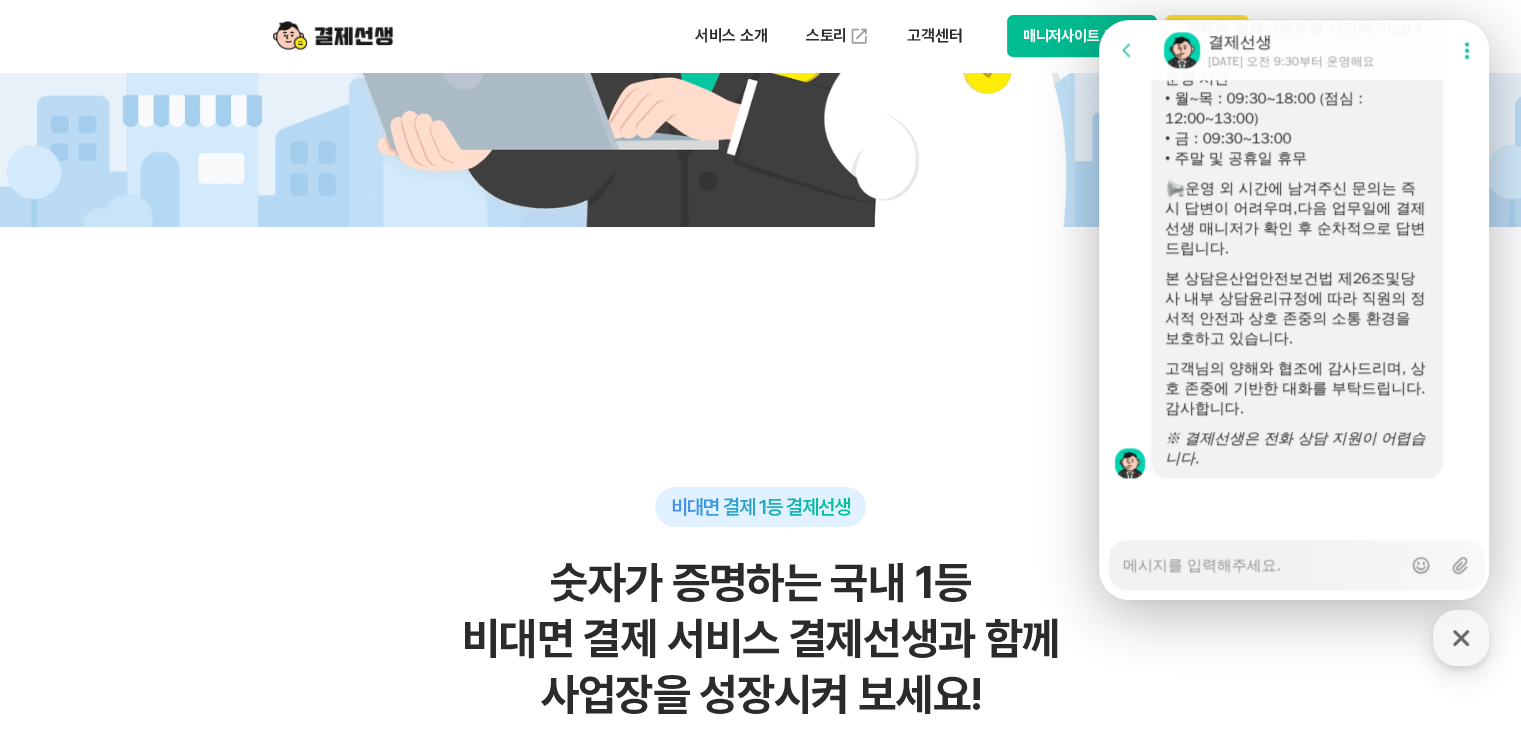 type on "x" 